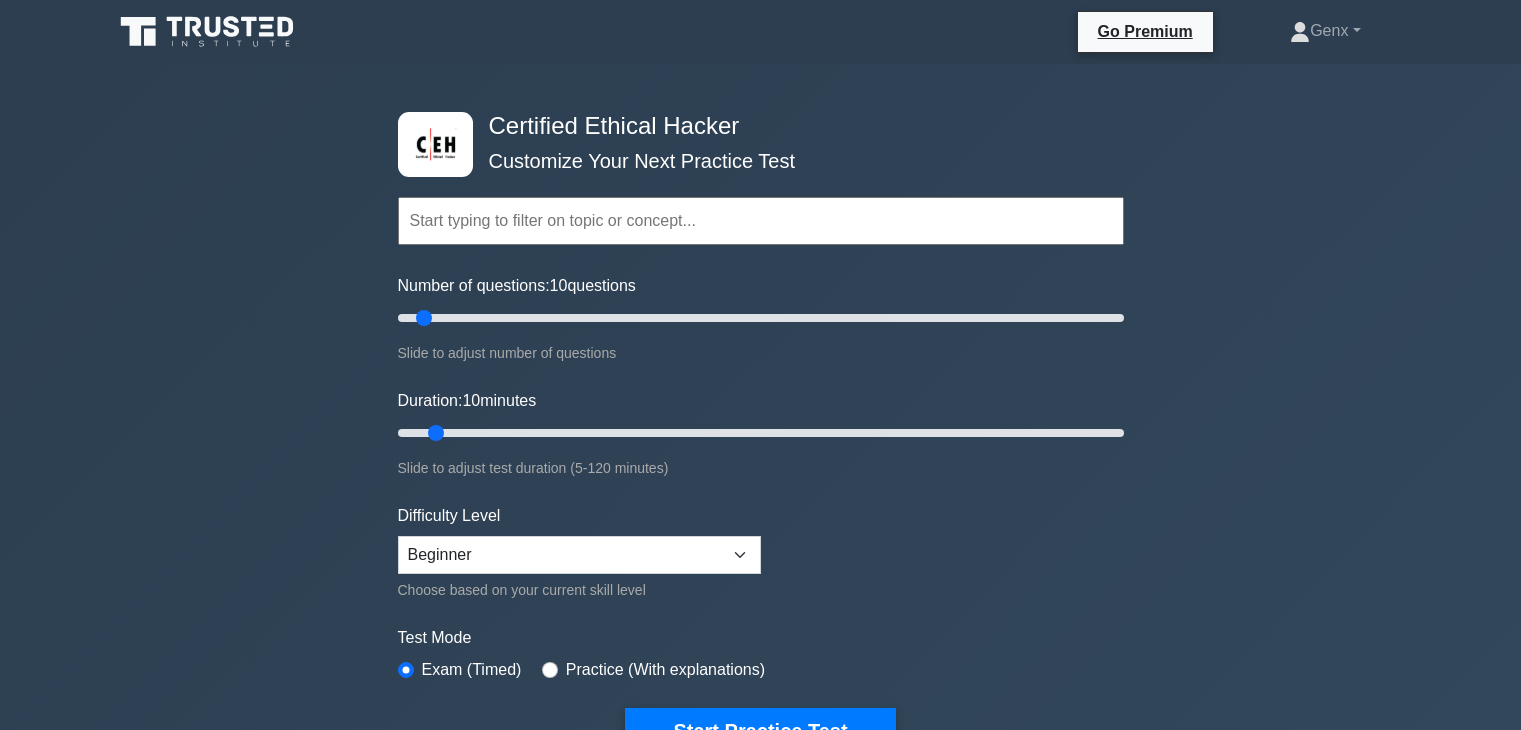 scroll, scrollTop: 0, scrollLeft: 0, axis: both 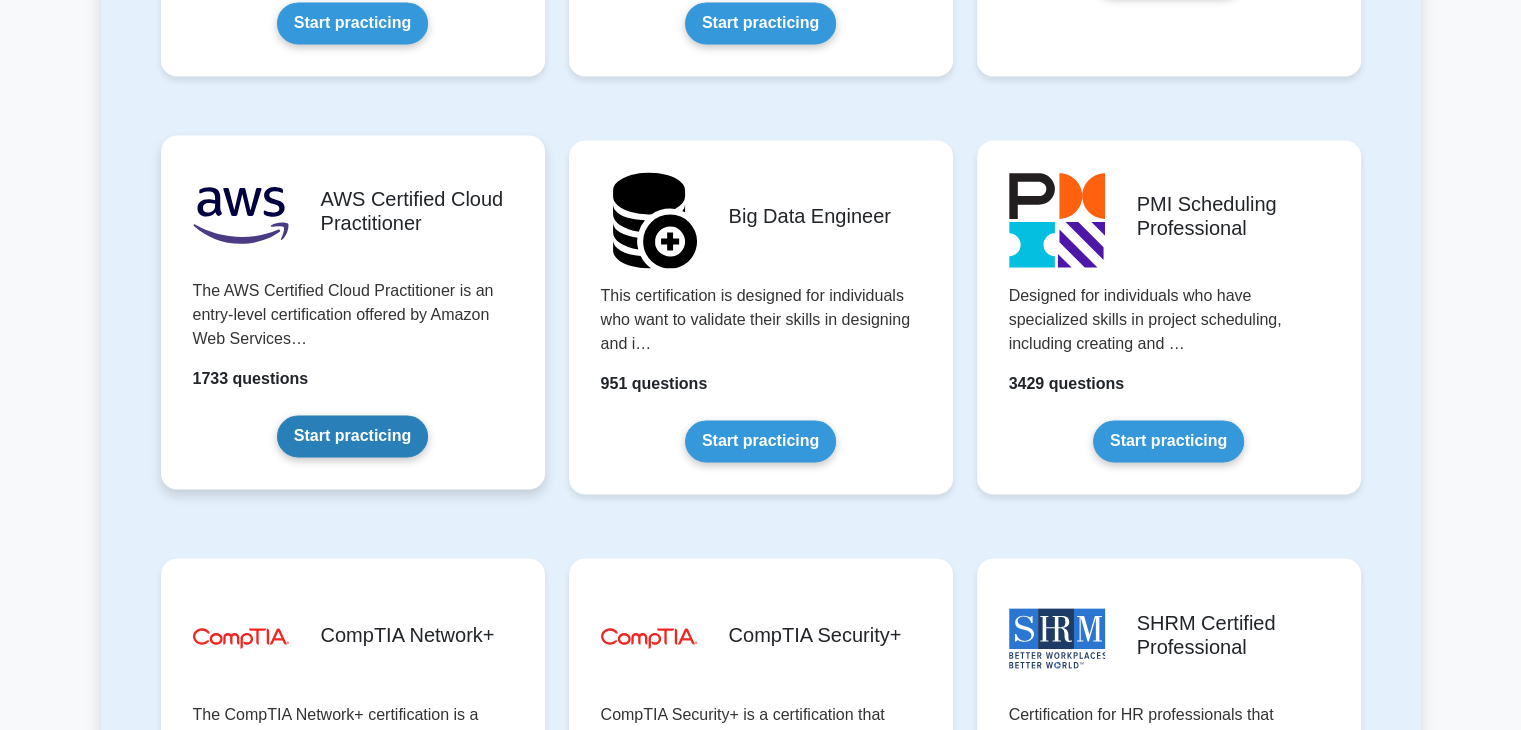 click on "Start practicing" at bounding box center (352, 436) 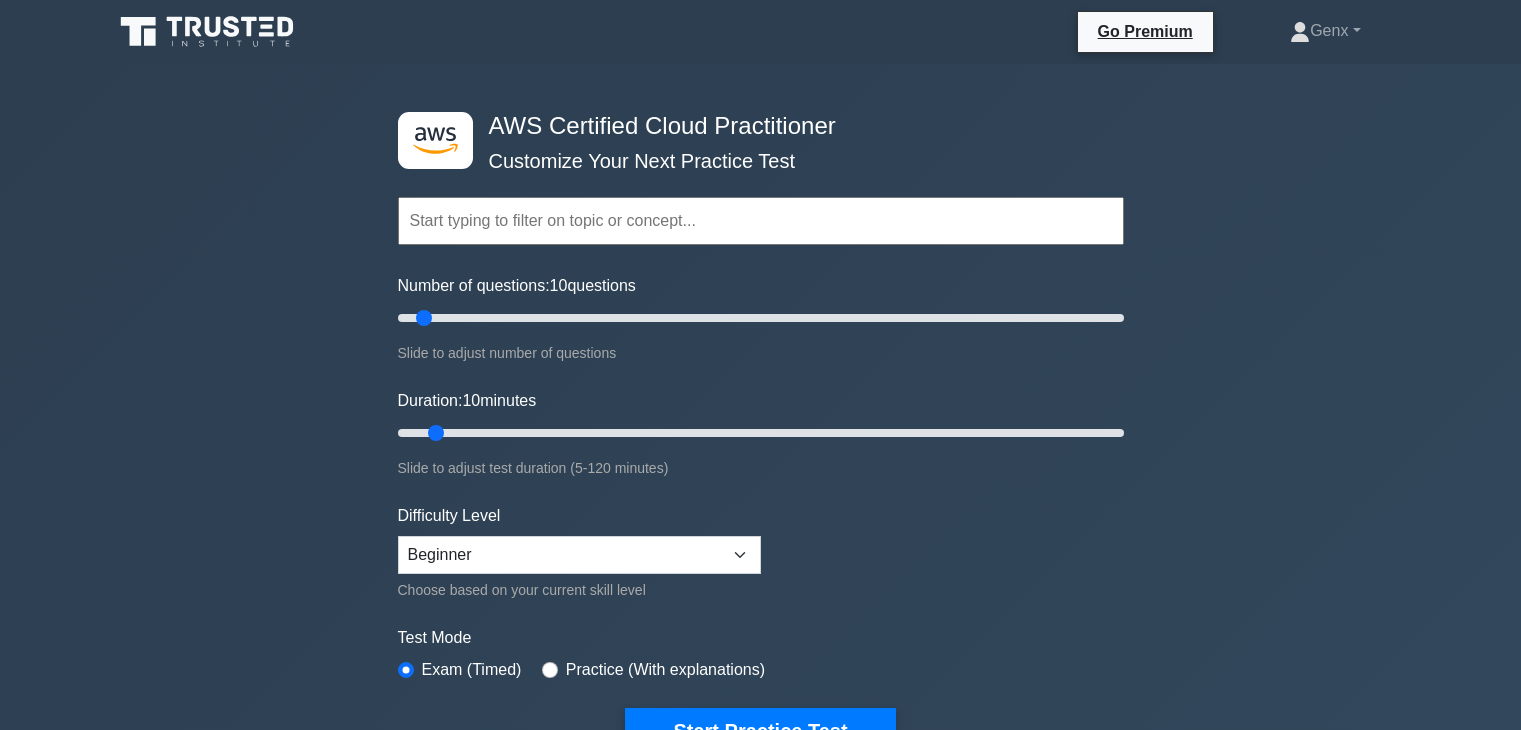 scroll, scrollTop: 0, scrollLeft: 0, axis: both 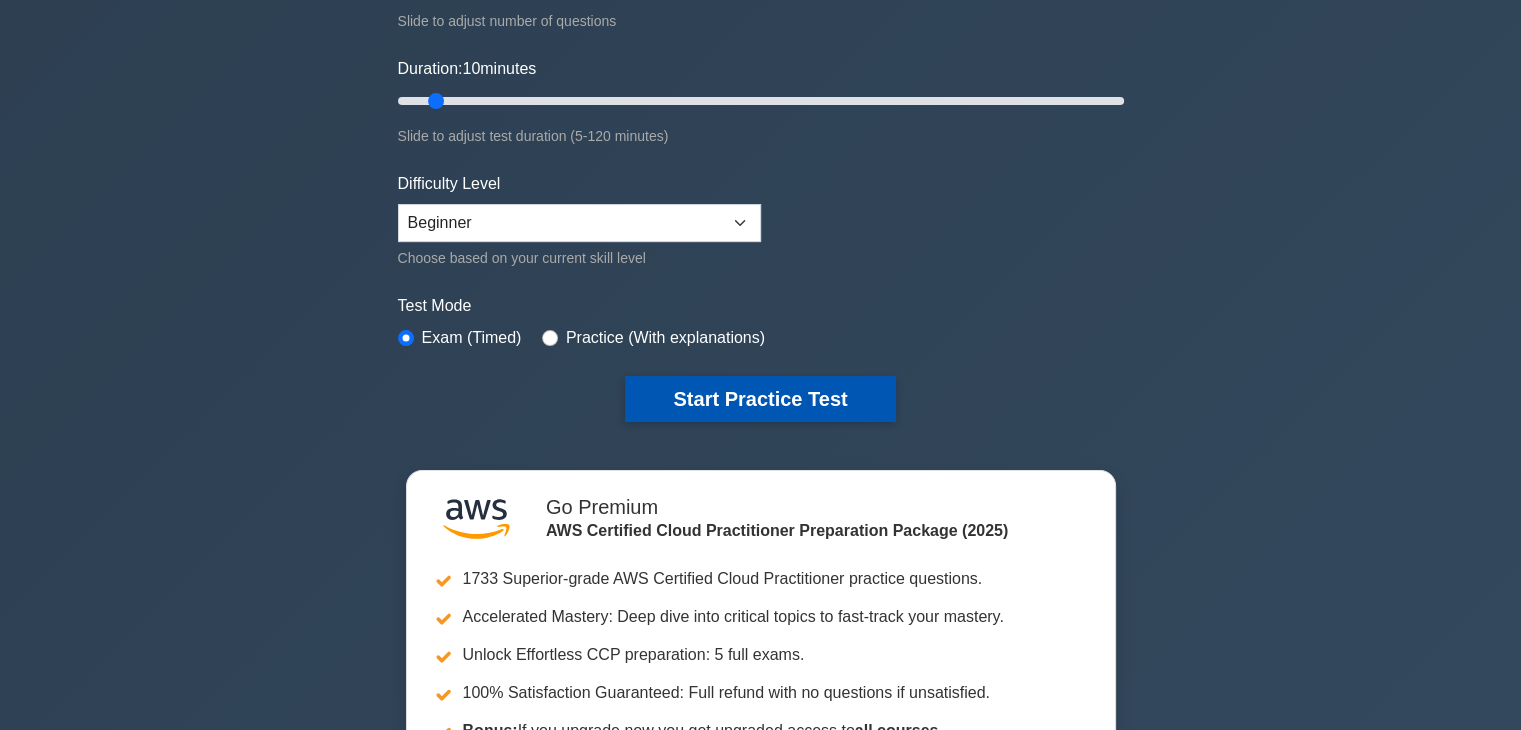 click on "Start Practice Test" at bounding box center [760, 399] 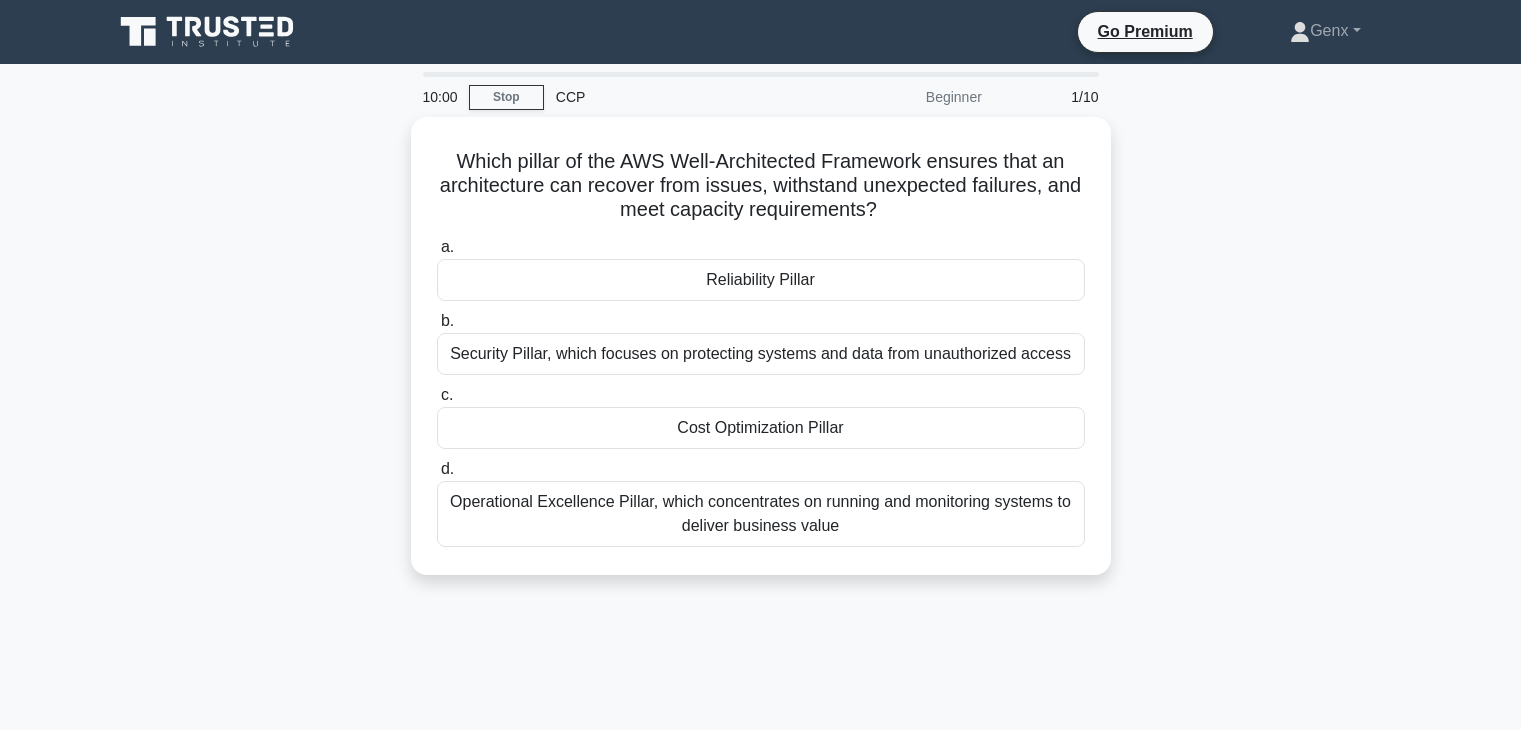 scroll, scrollTop: 0, scrollLeft: 0, axis: both 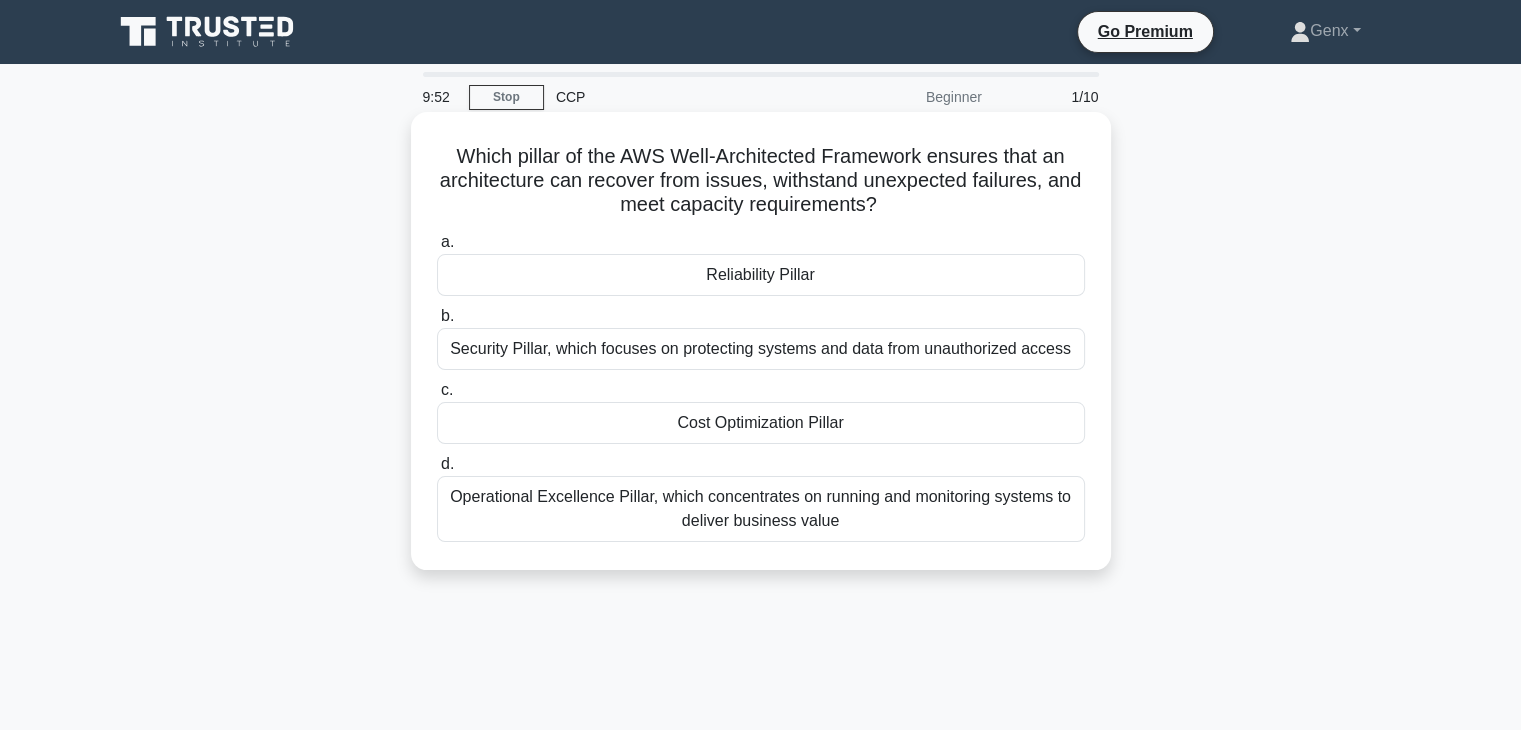 click on "Security Pillar, which focuses on protecting systems and data from unauthorized access" at bounding box center [761, 349] 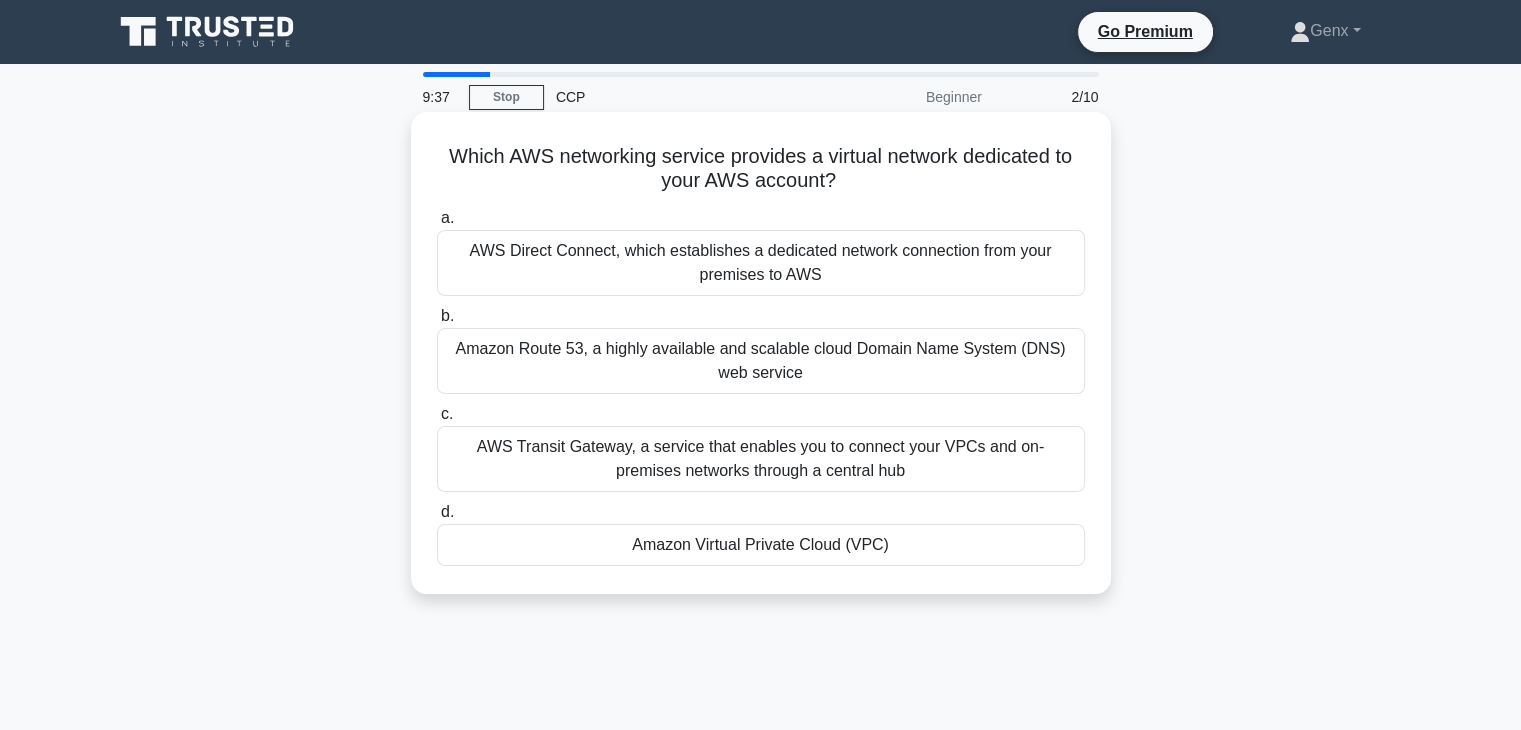 click on "Amazon Virtual Private Cloud (VPC)" at bounding box center (761, 545) 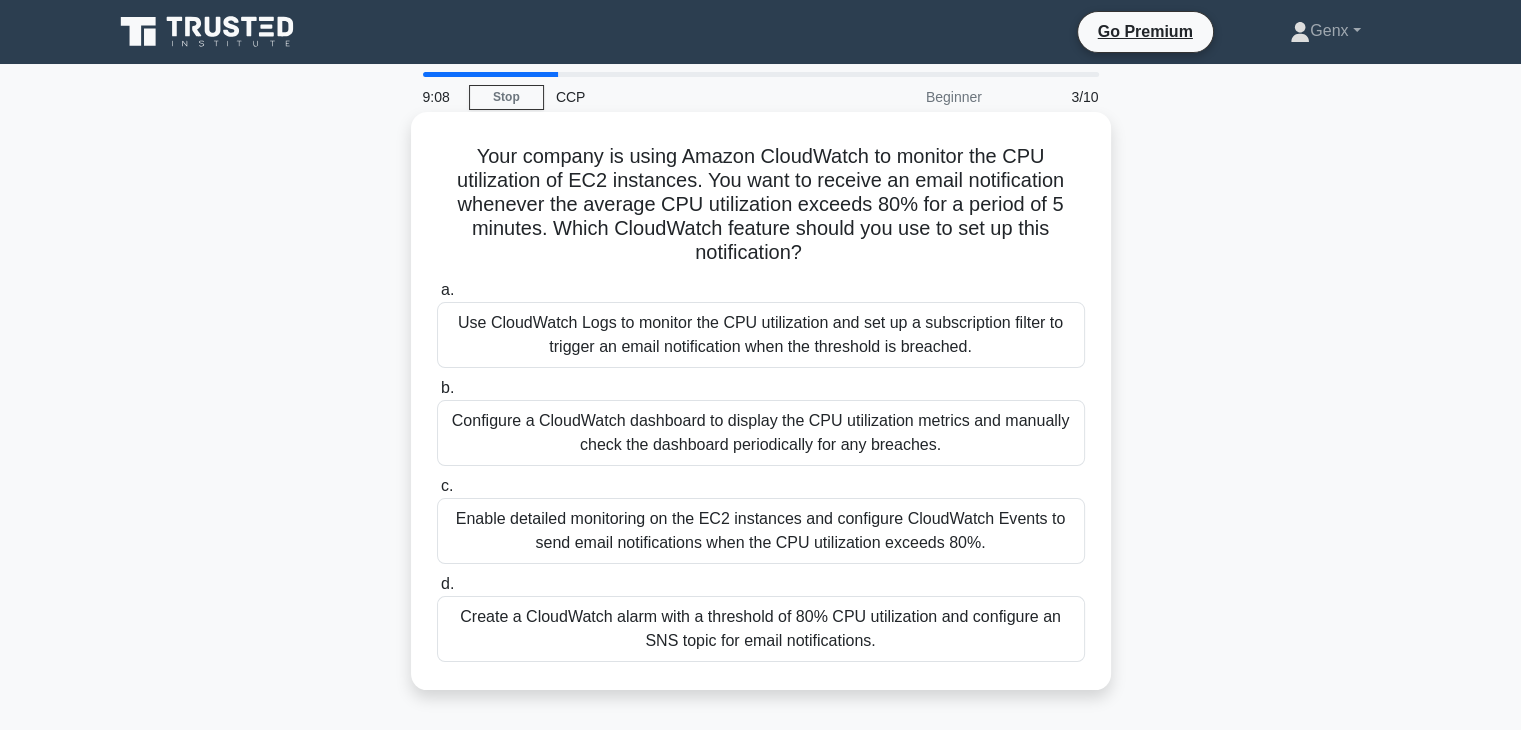 click on "Create a CloudWatch alarm with a threshold of 80% CPU utilization and configure an SNS topic for email notifications." at bounding box center [761, 629] 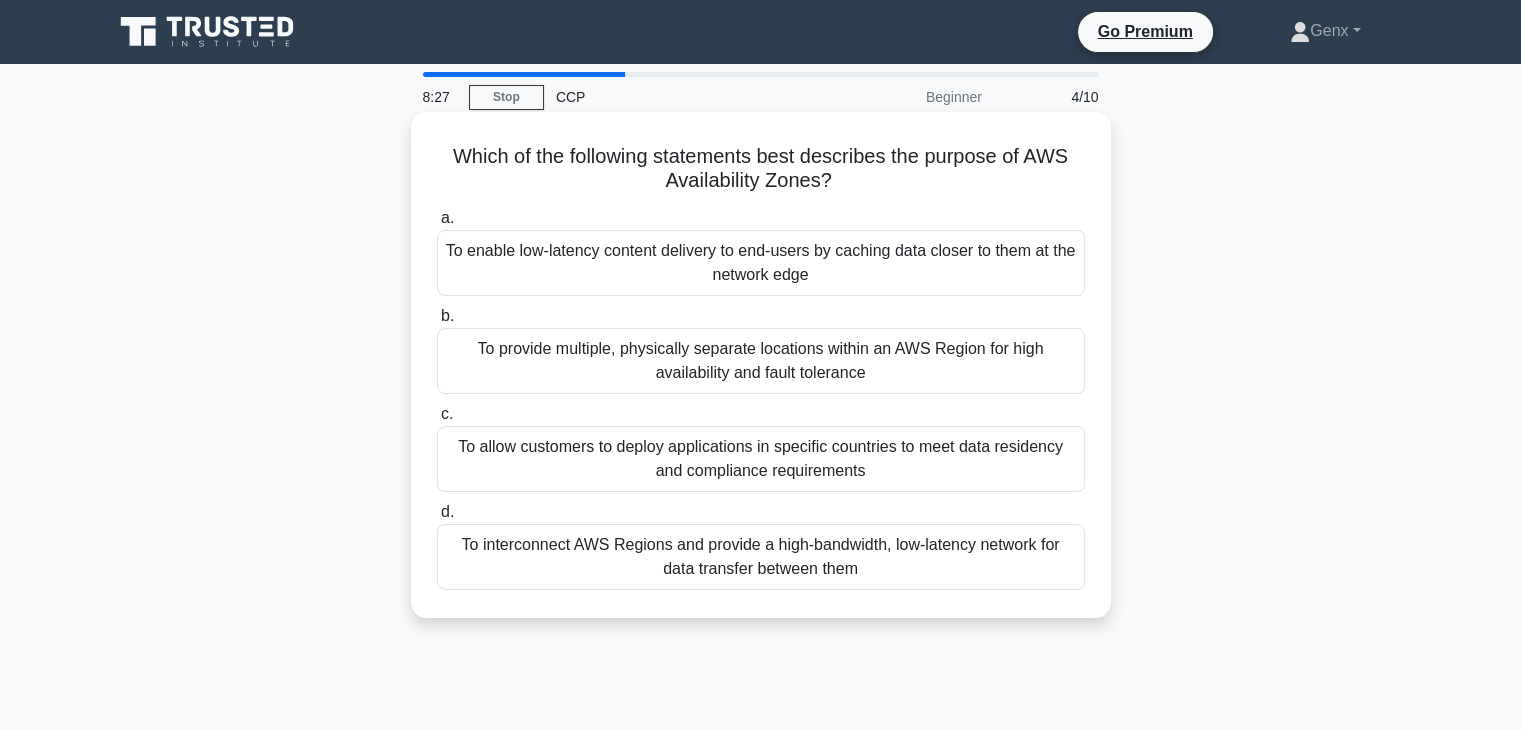 click on "To enable low-latency content delivery to end-users by caching data closer to them at the network edge" at bounding box center [761, 263] 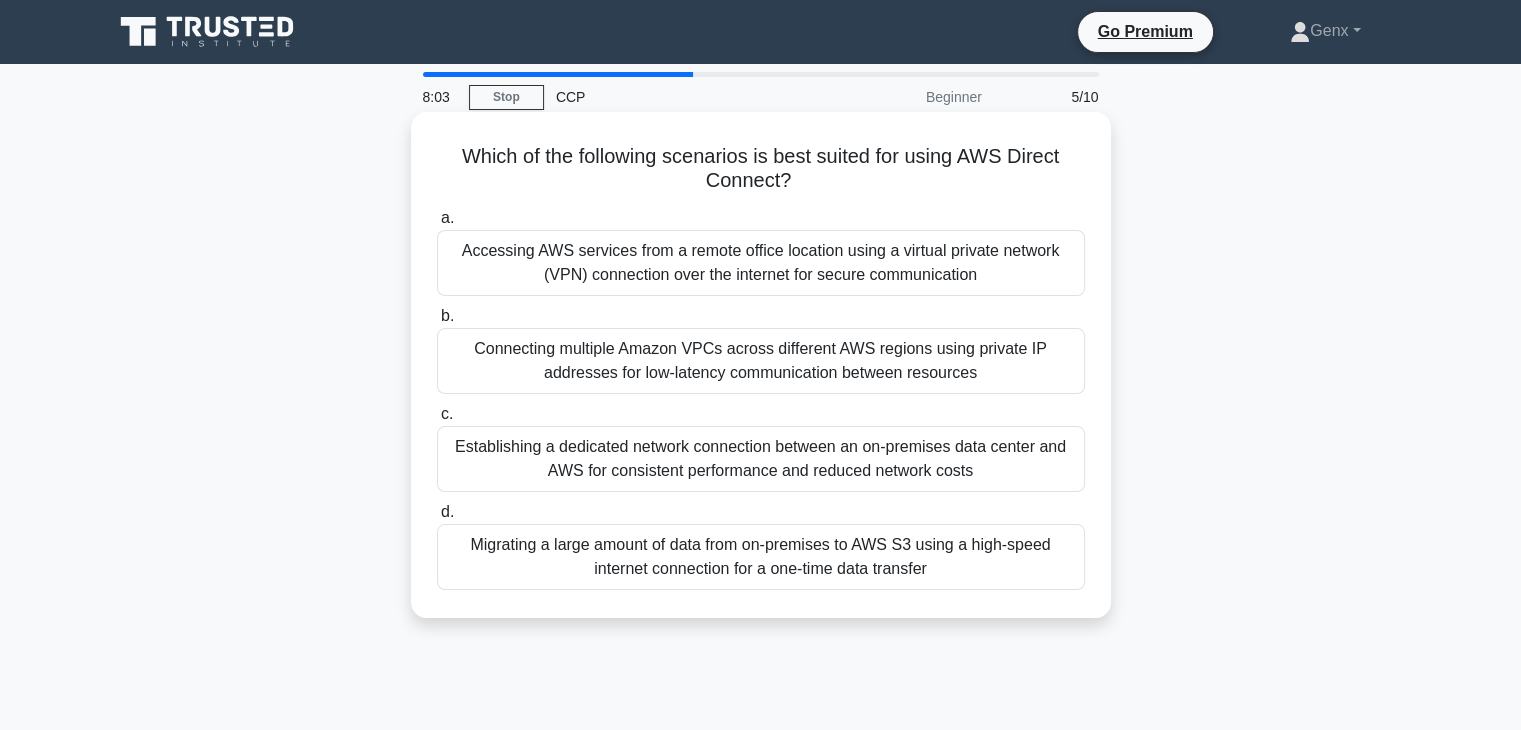 click on "Connecting multiple Amazon VPCs across different AWS regions using private IP addresses for low-latency communication between resources" at bounding box center [761, 361] 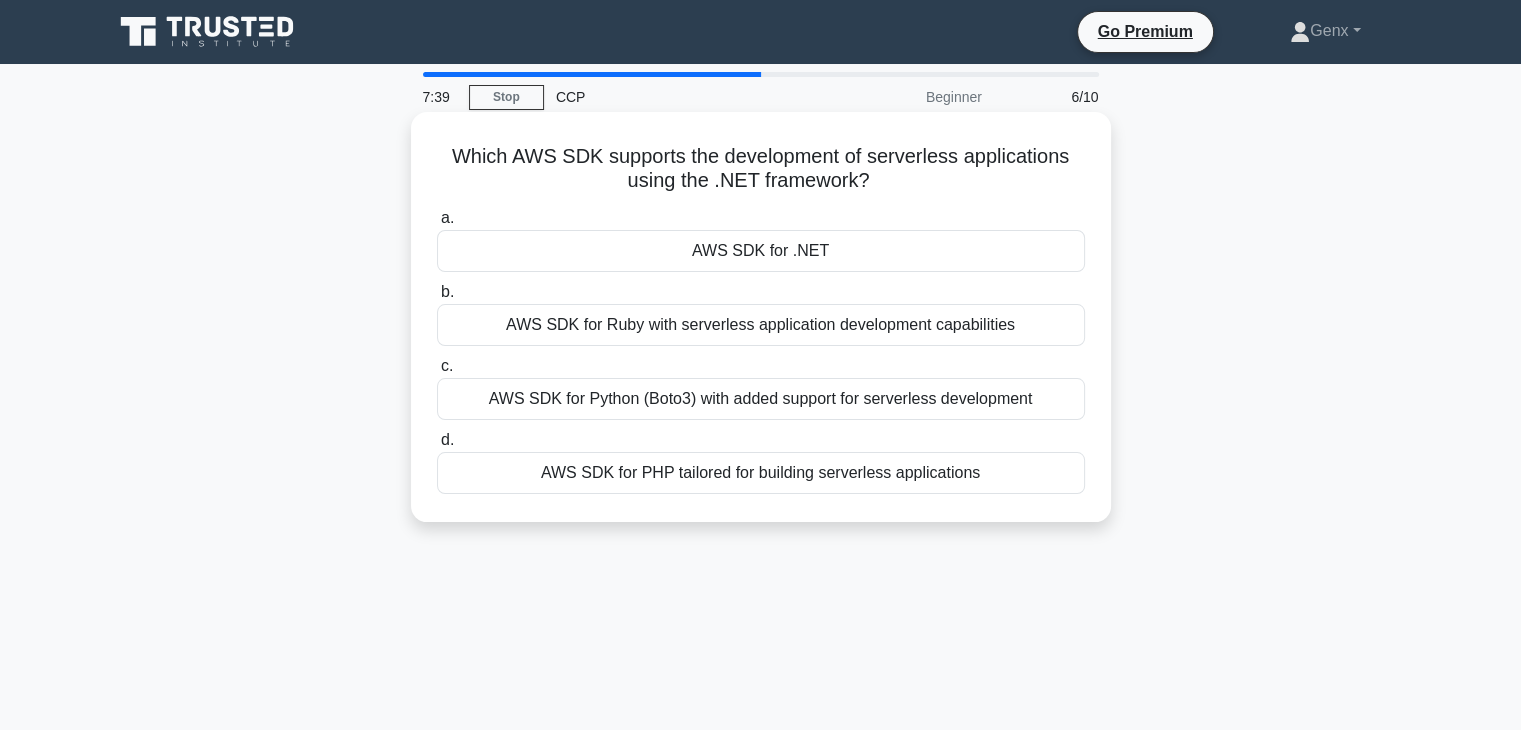 click on "AWS SDK for Ruby with serverless application development capabilities" at bounding box center [761, 325] 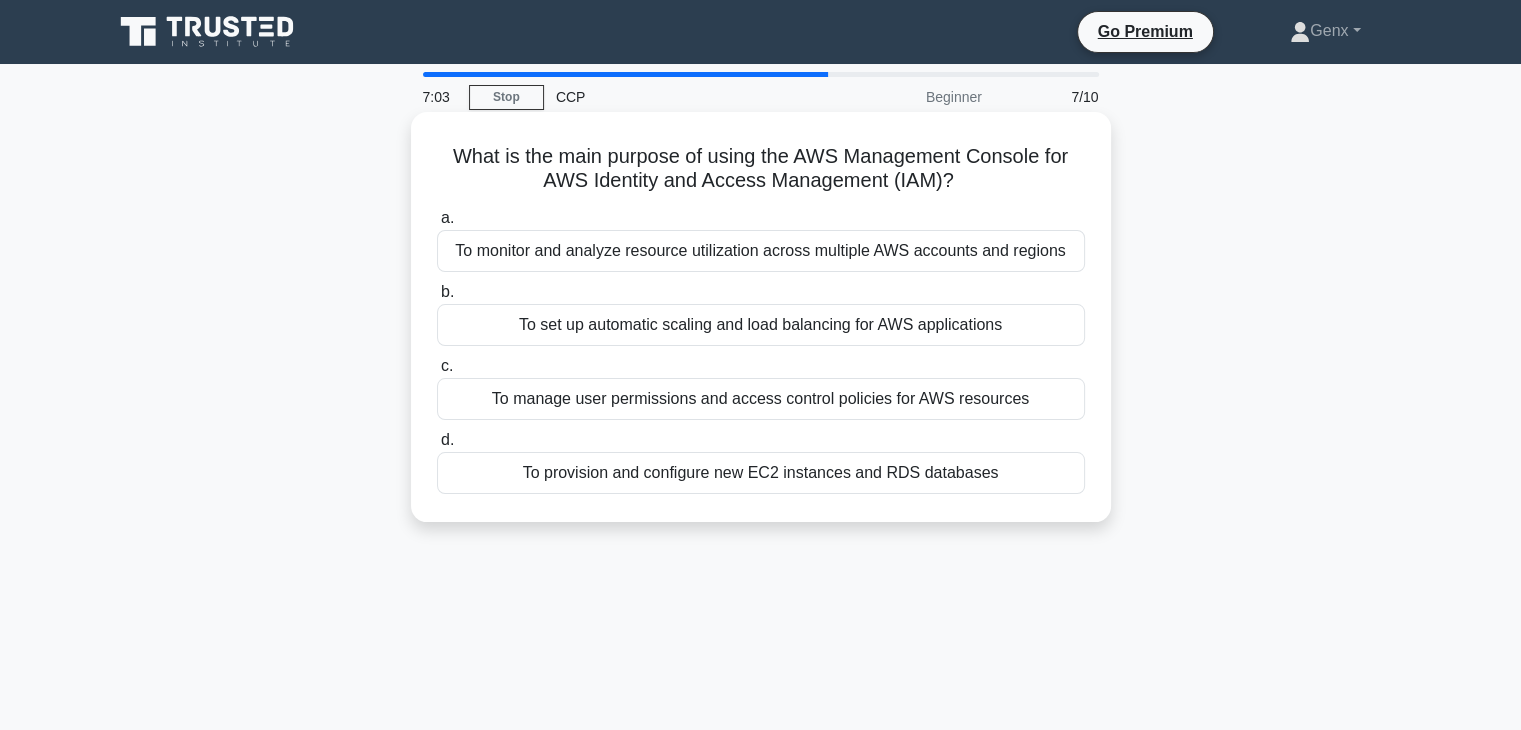 click on "To manage user permissions and access control policies for AWS resources" at bounding box center [761, 399] 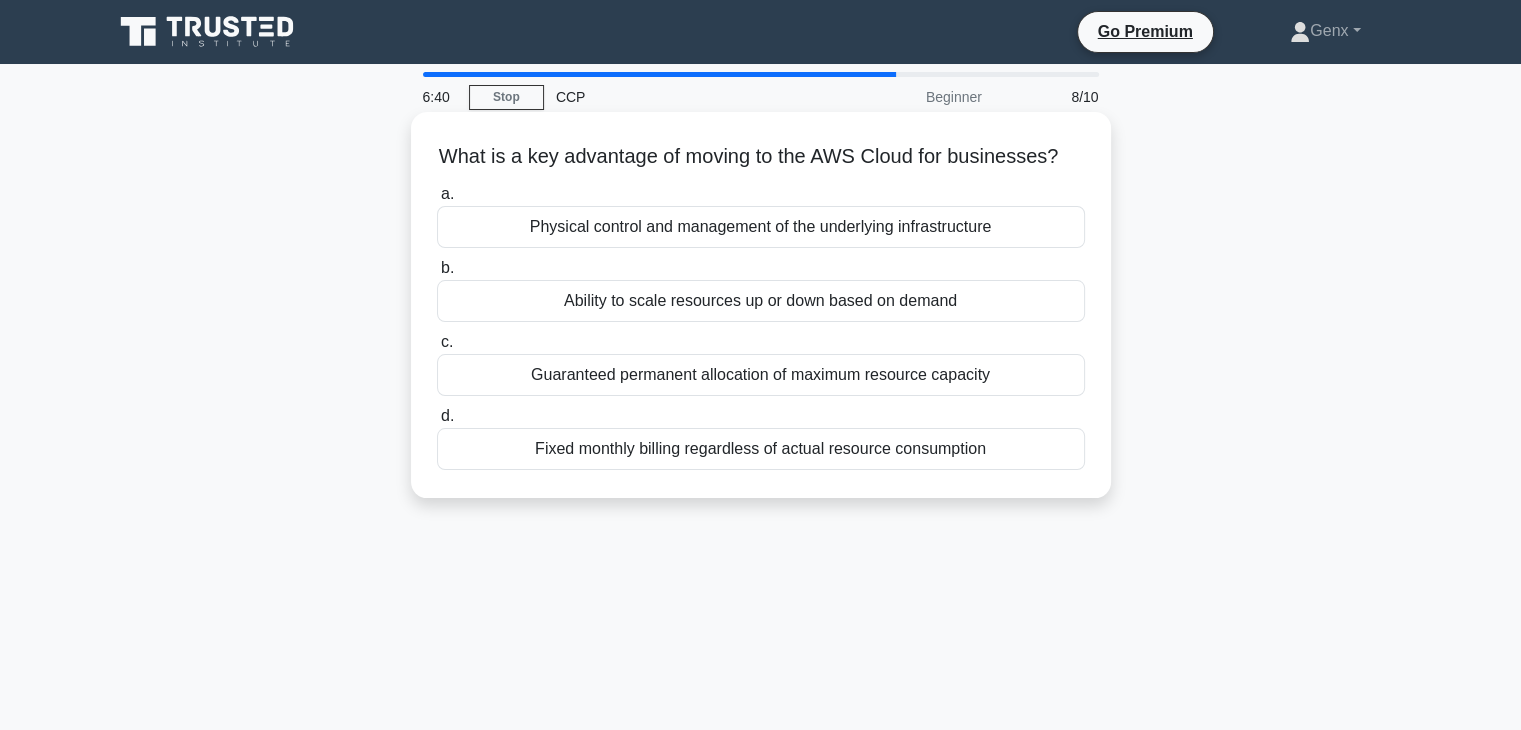 click on "Ability to scale resources up or down based on demand" at bounding box center (761, 301) 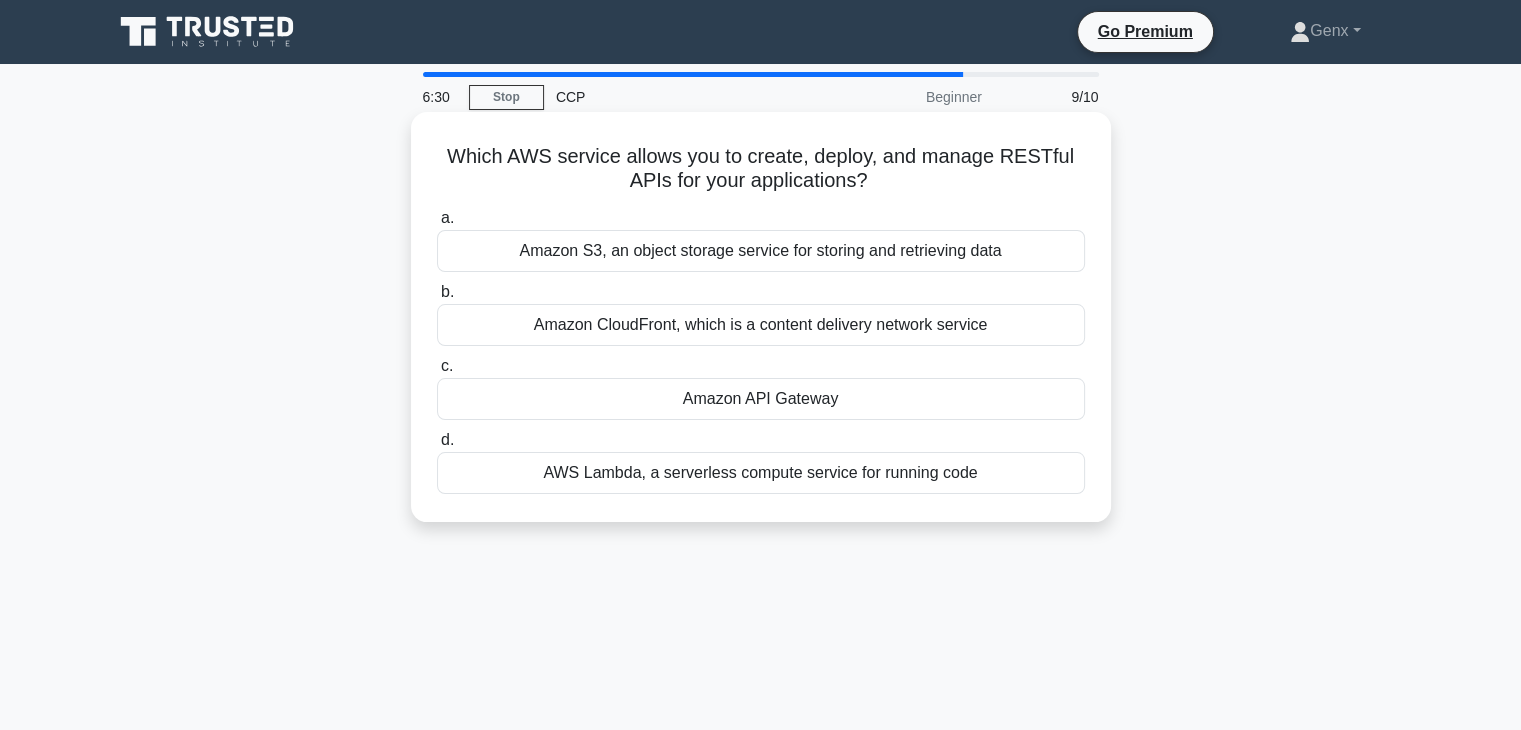 click on "AWS Lambda, a serverless compute service for running code" at bounding box center [761, 473] 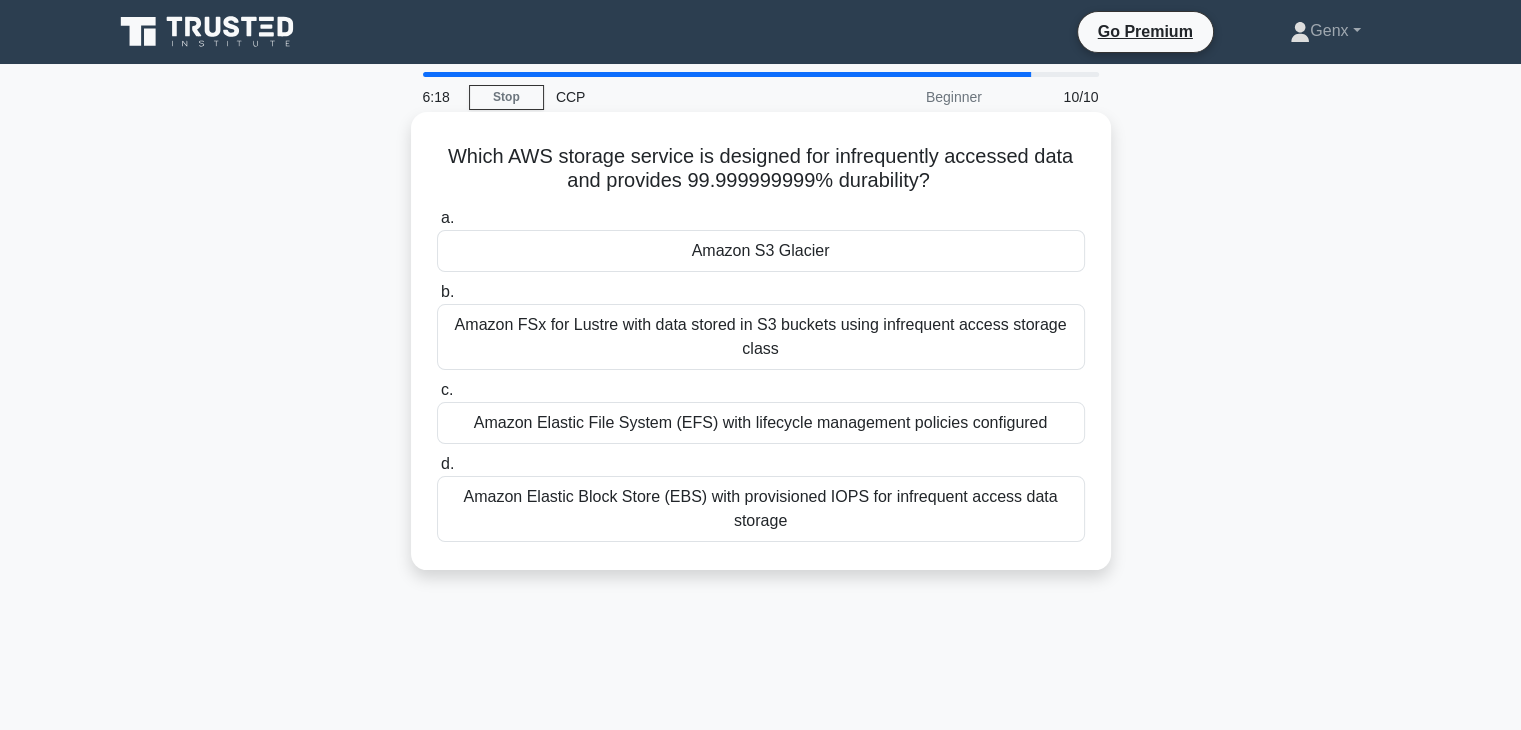click on "Amazon S3 Glacier" at bounding box center (761, 251) 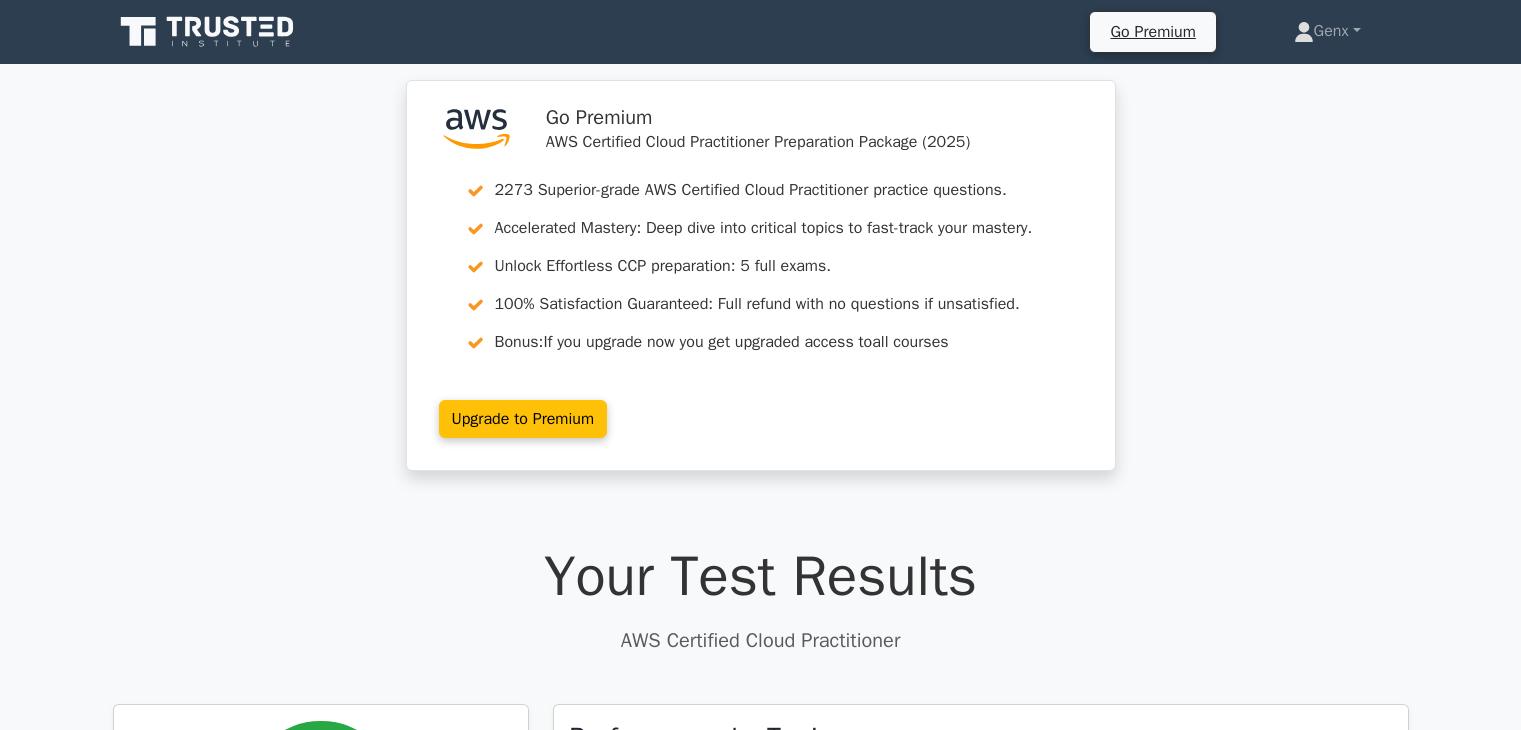 scroll, scrollTop: 372, scrollLeft: 0, axis: vertical 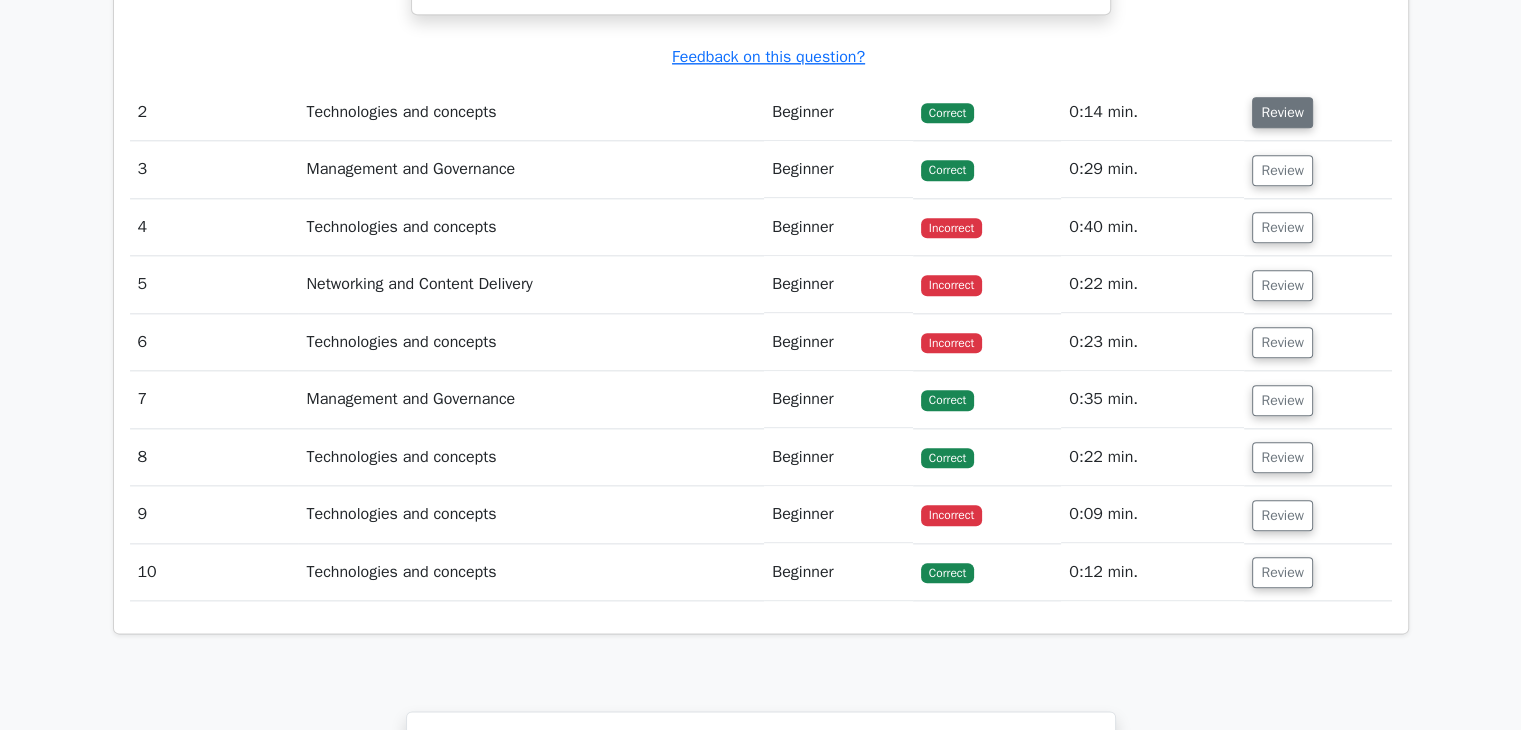 click on "Review" at bounding box center (1282, 112) 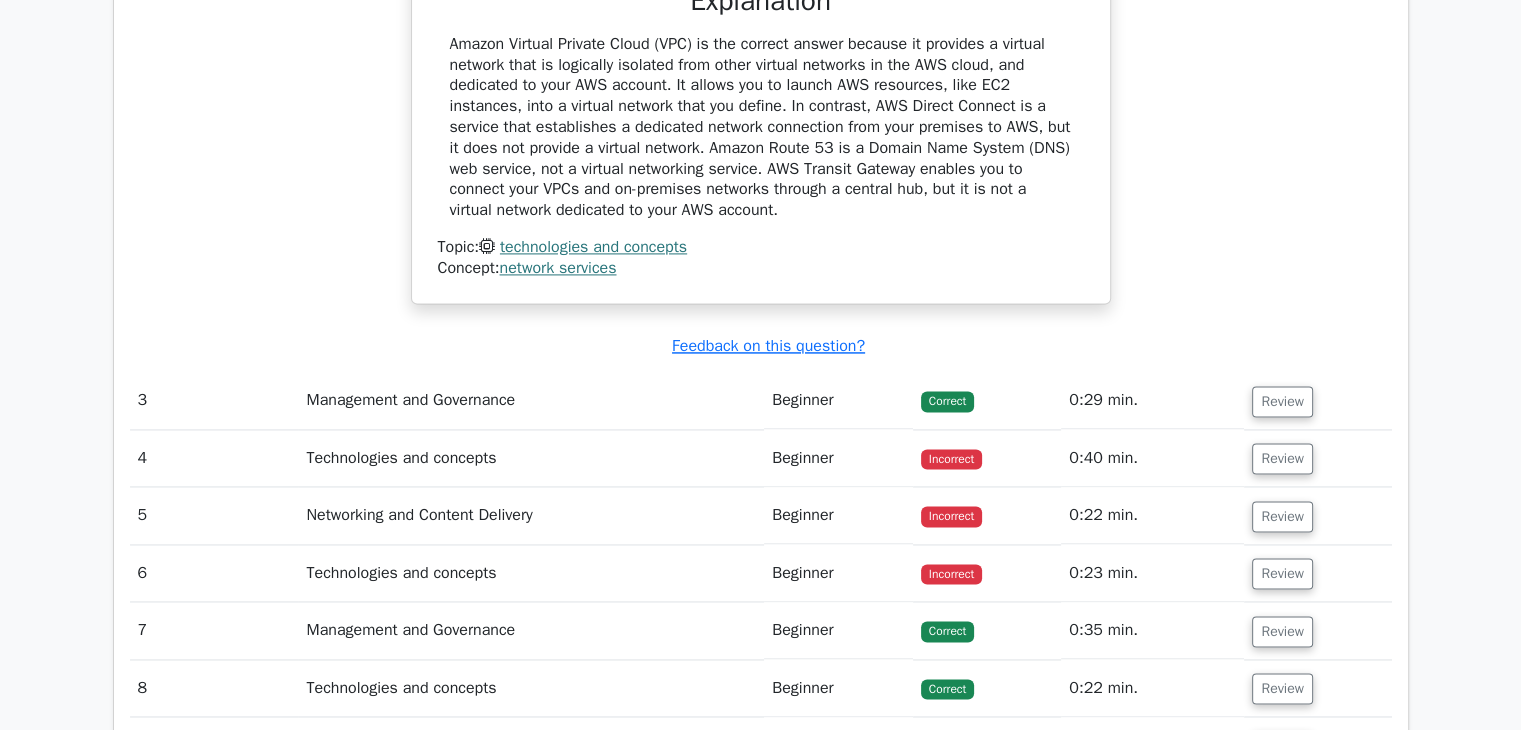 scroll, scrollTop: 2987, scrollLeft: 0, axis: vertical 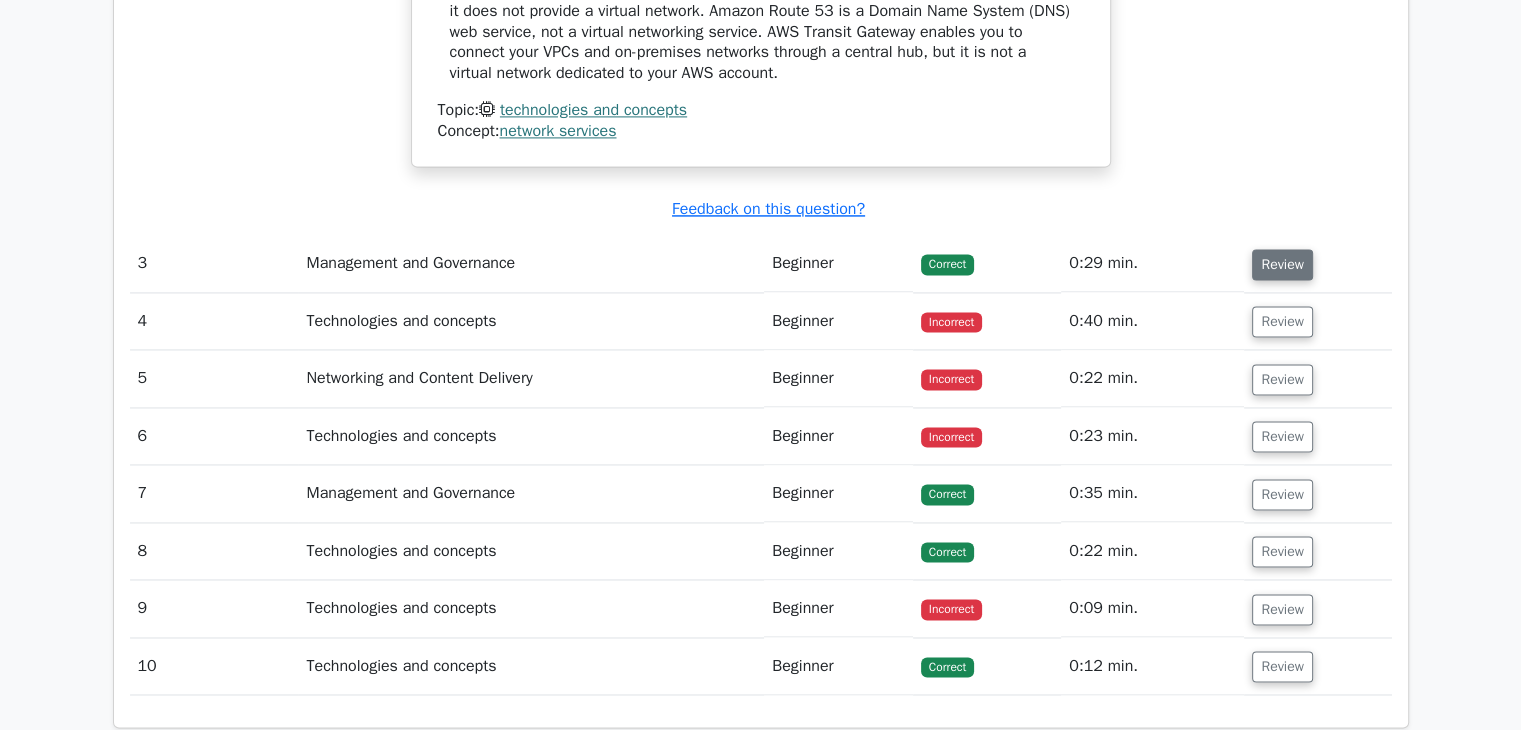 click on "Review" at bounding box center [1282, 264] 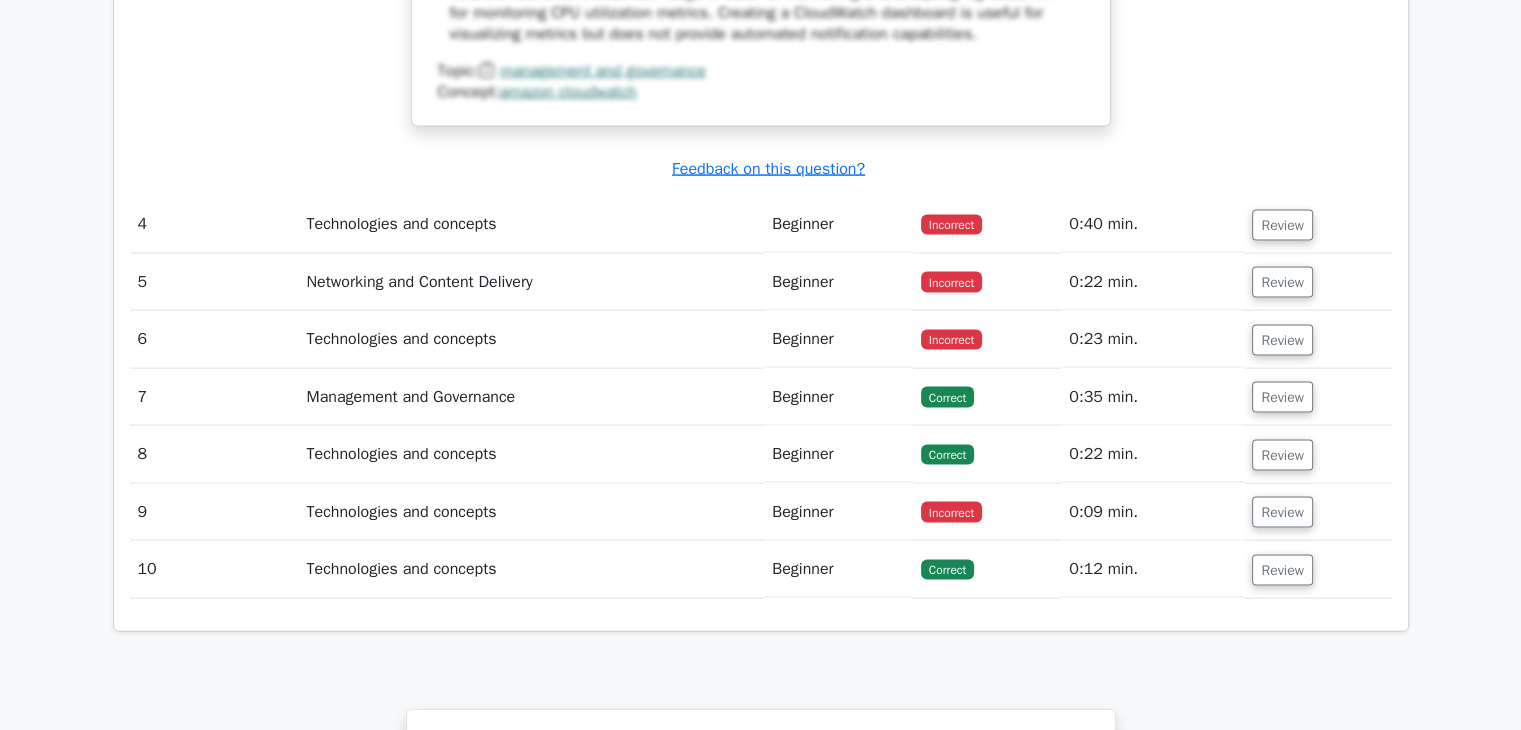 scroll, scrollTop: 4138, scrollLeft: 0, axis: vertical 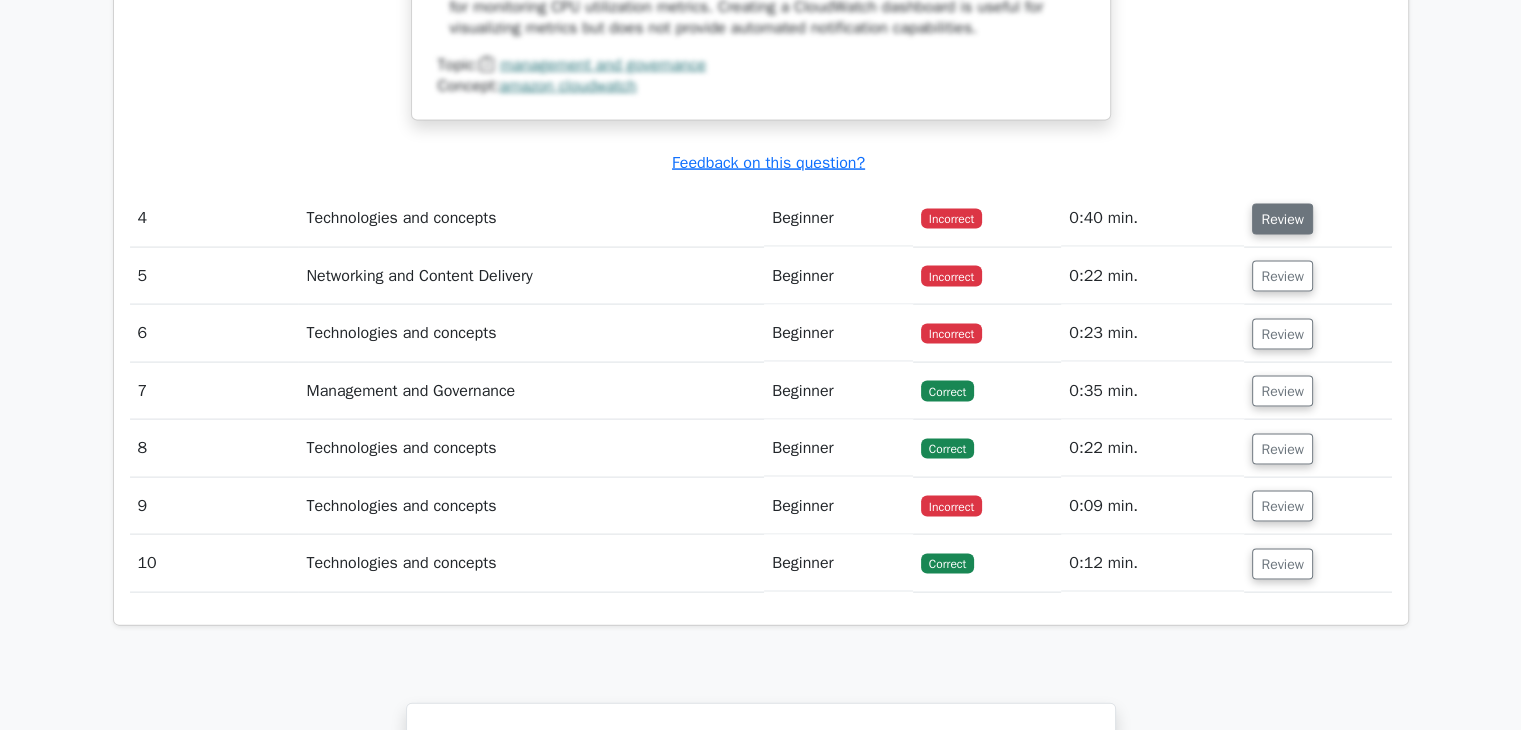 click on "Review" at bounding box center [1282, 219] 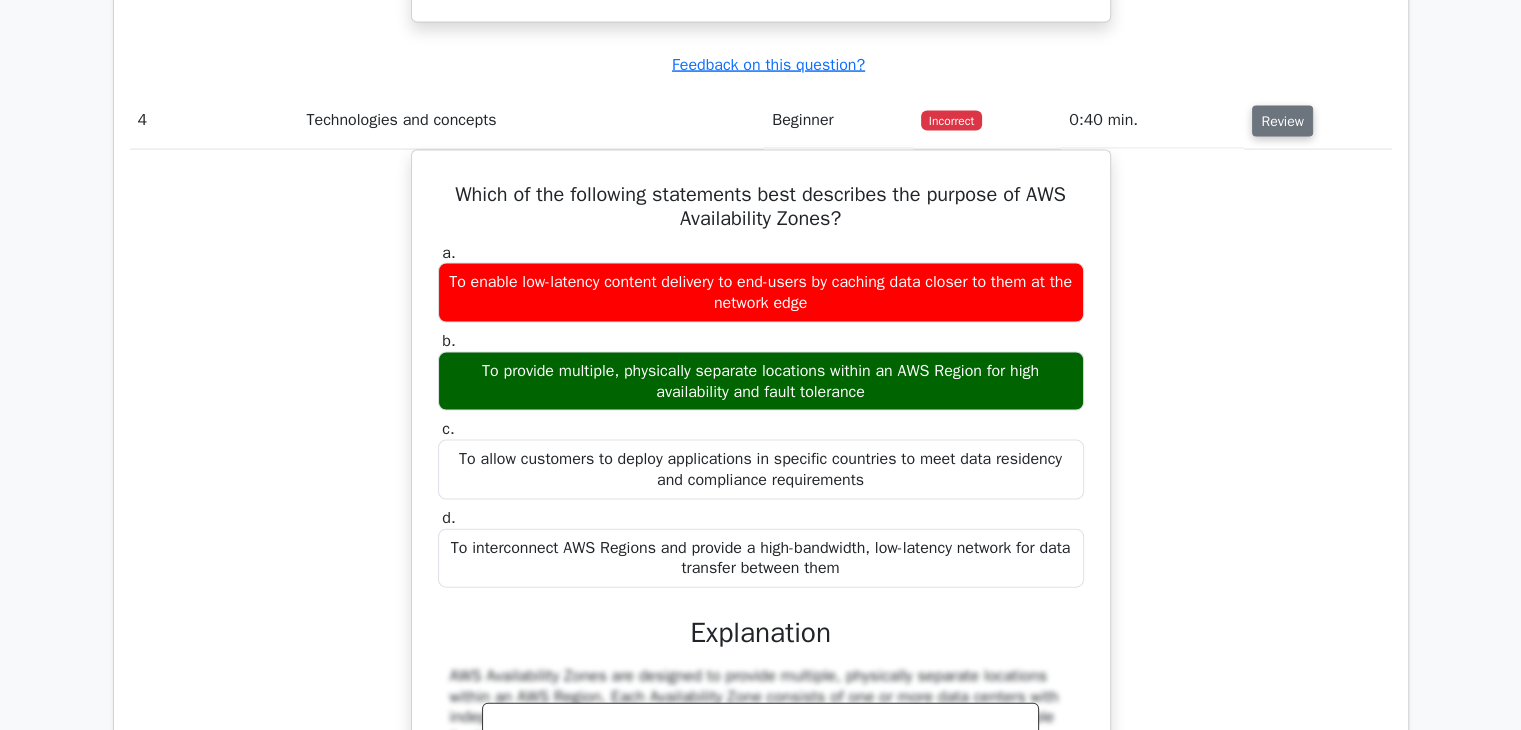scroll, scrollTop: 4242, scrollLeft: 0, axis: vertical 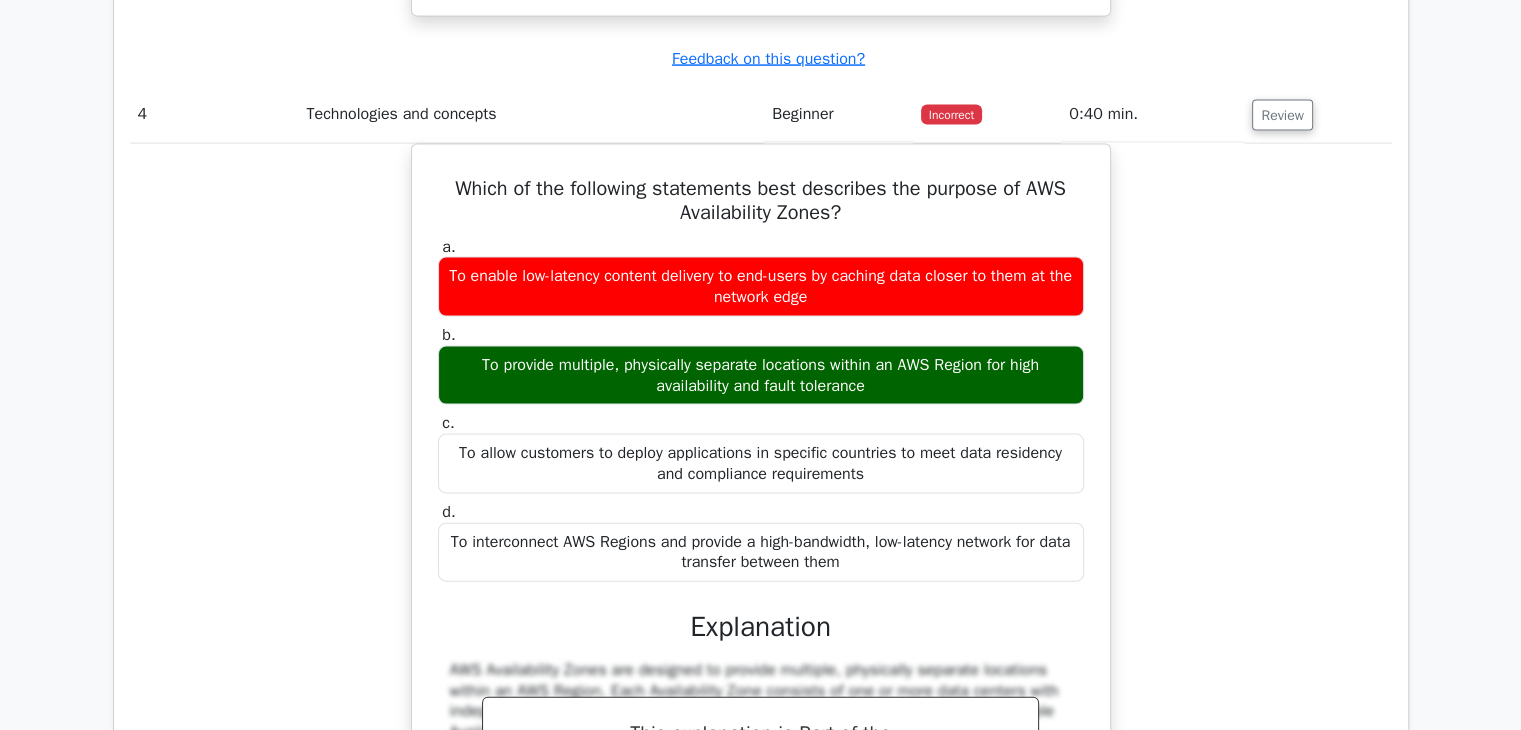 click on "Review" at bounding box center (1317, 114) 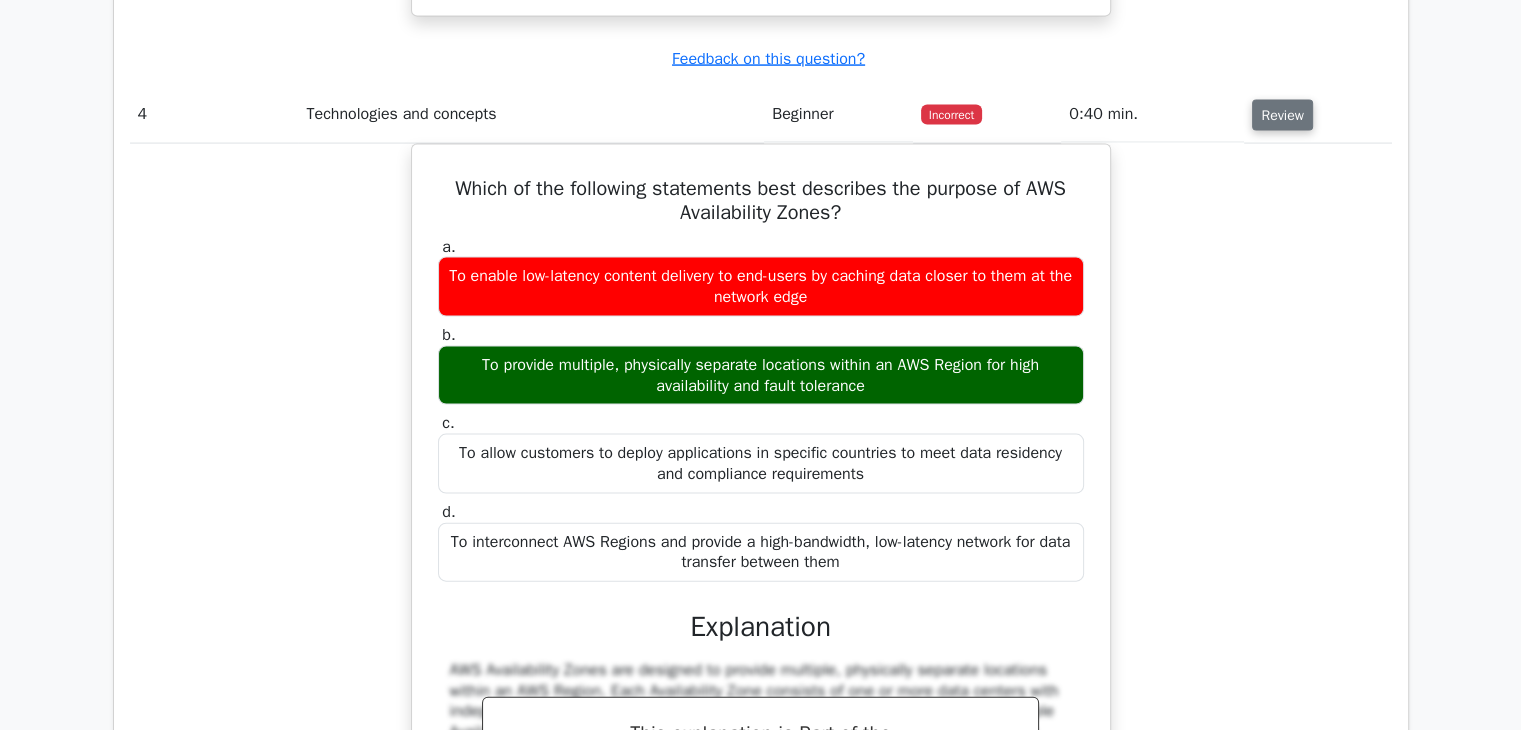 click on "Review" at bounding box center (1282, 115) 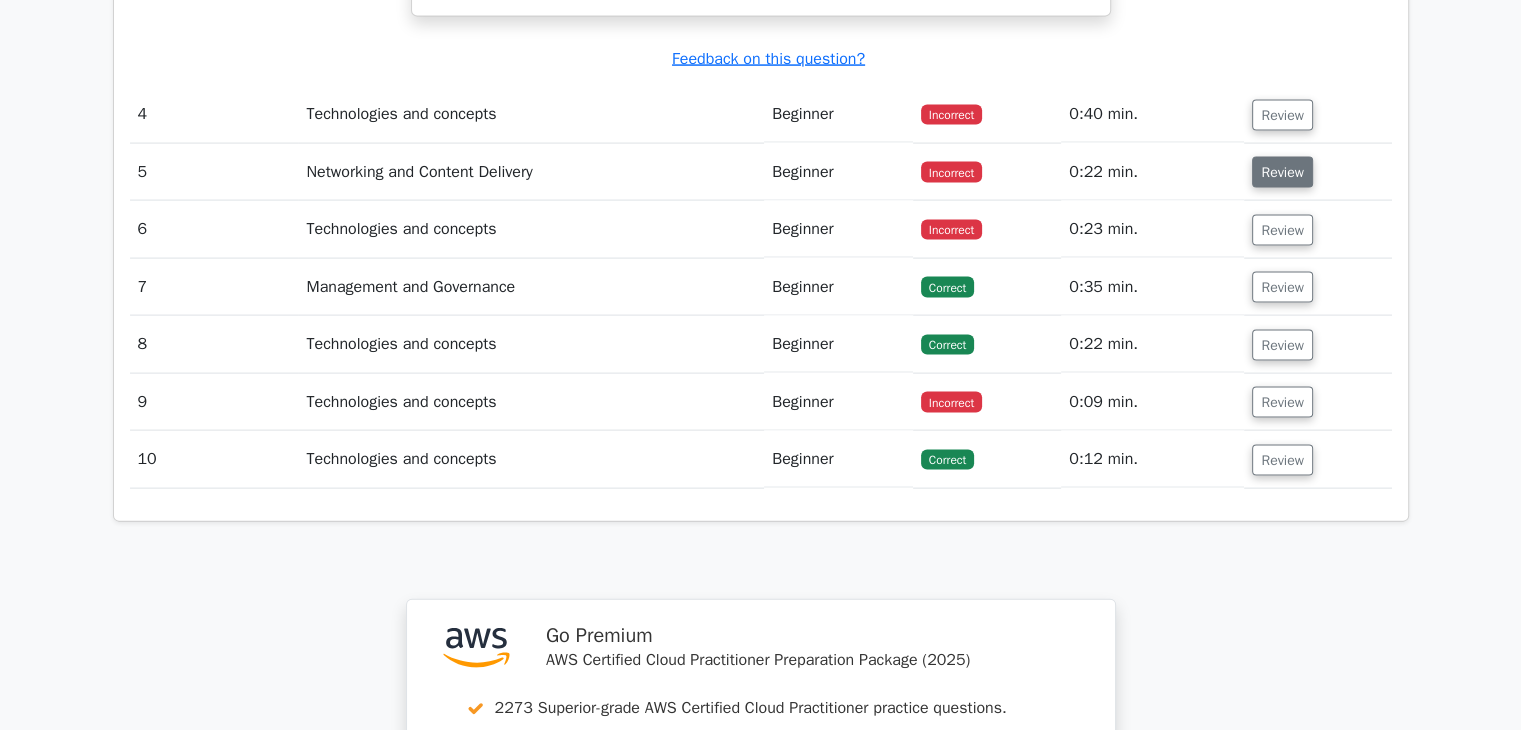 click on "Review" at bounding box center (1282, 172) 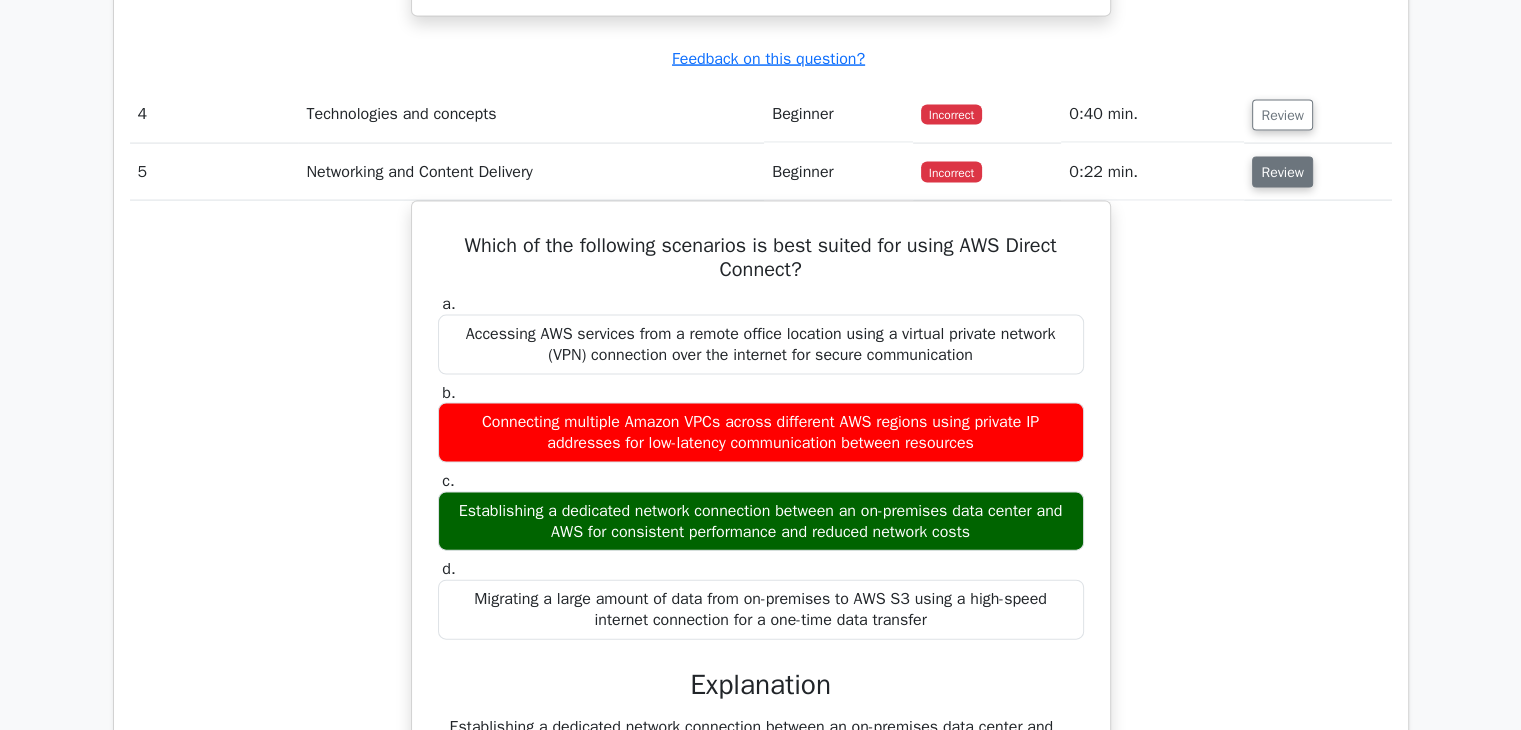 click on "Review" at bounding box center [1282, 172] 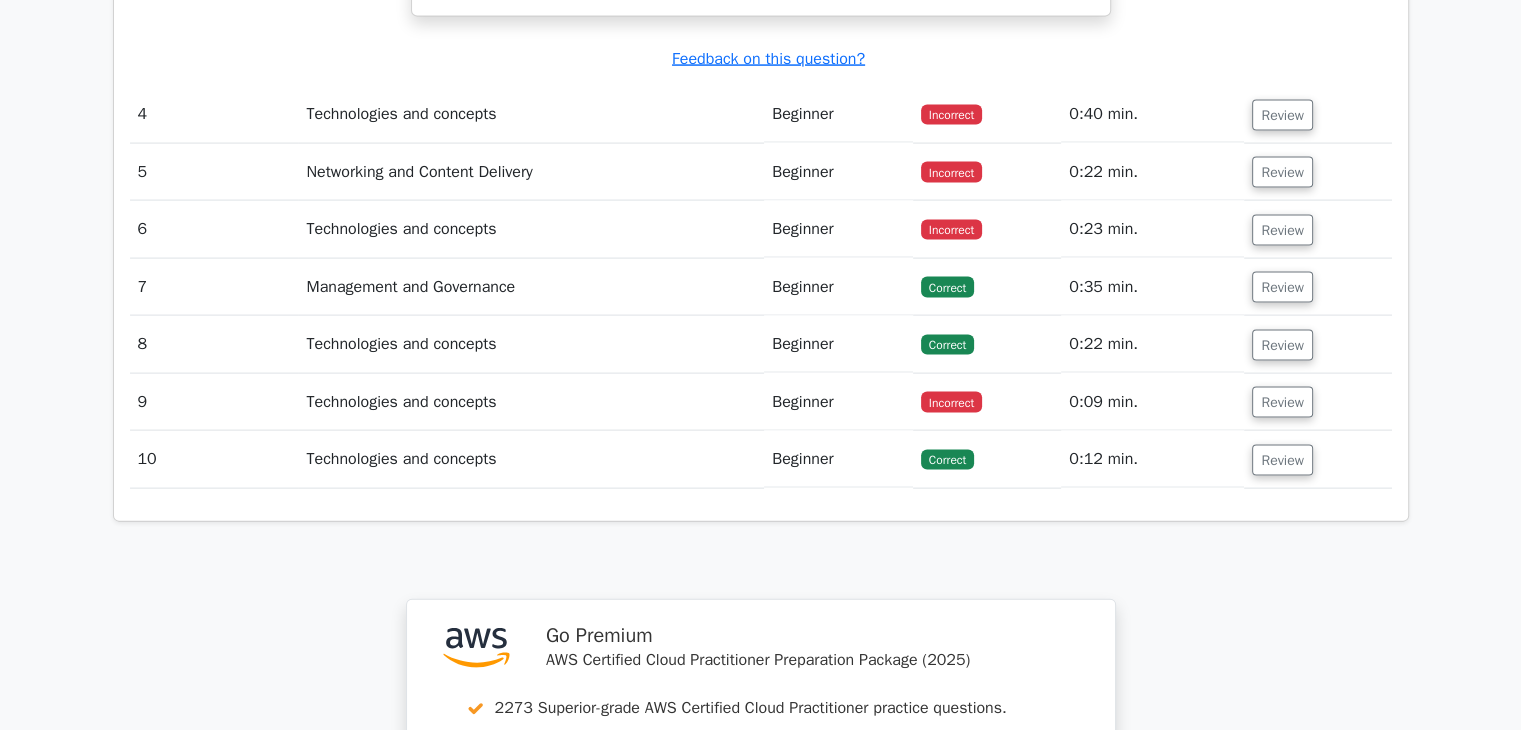 click on "Review" at bounding box center [1282, 230] 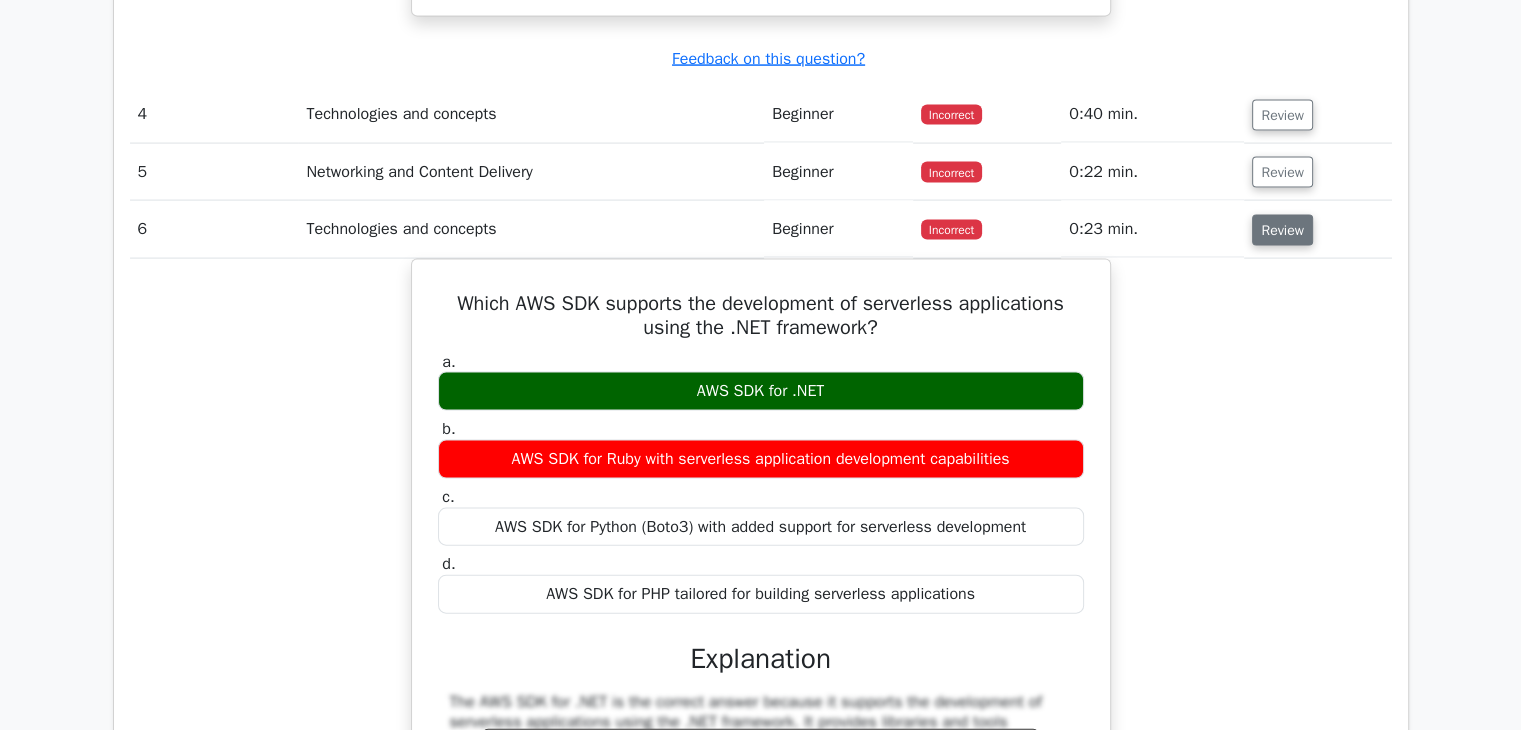 click on "Review" at bounding box center (1282, 230) 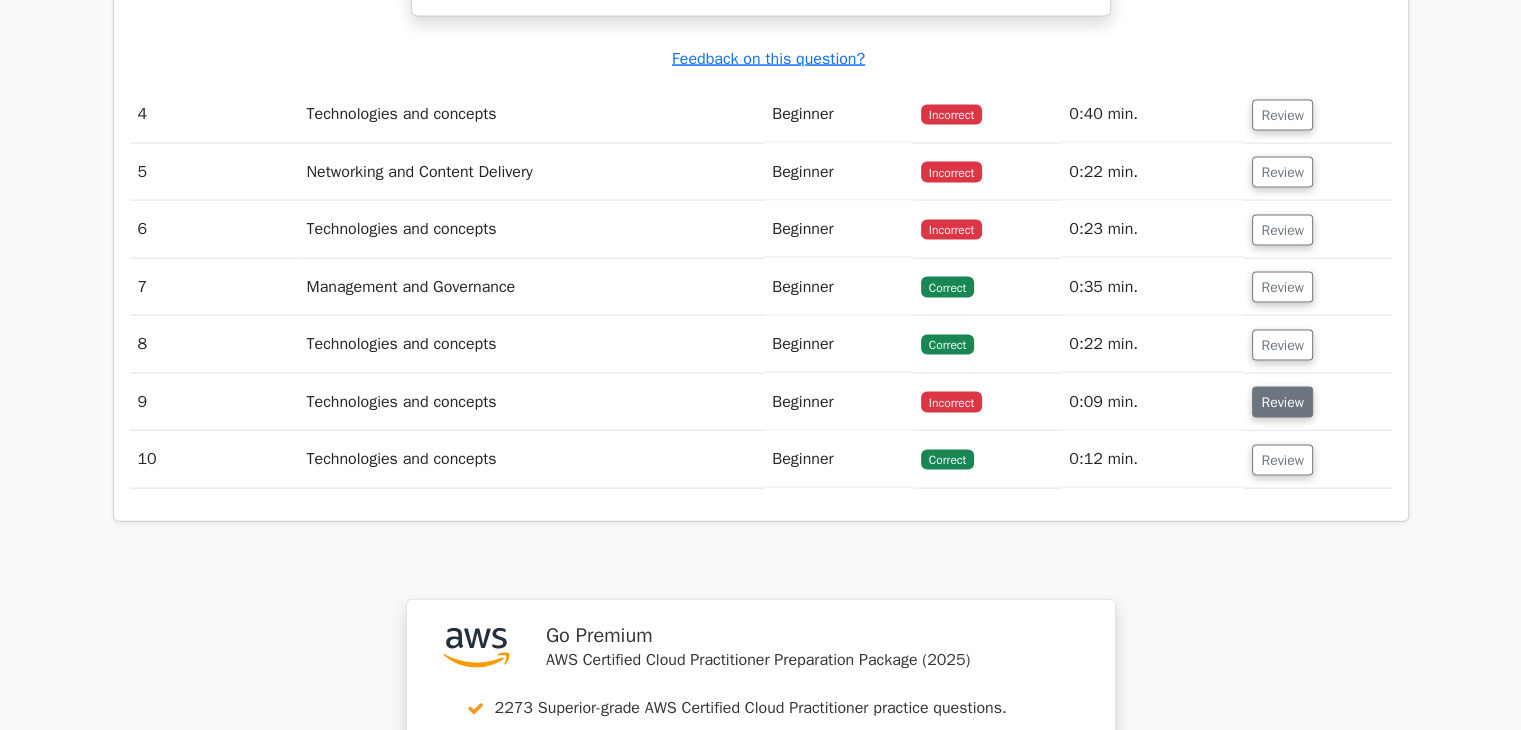 click on "Review" at bounding box center (1282, 402) 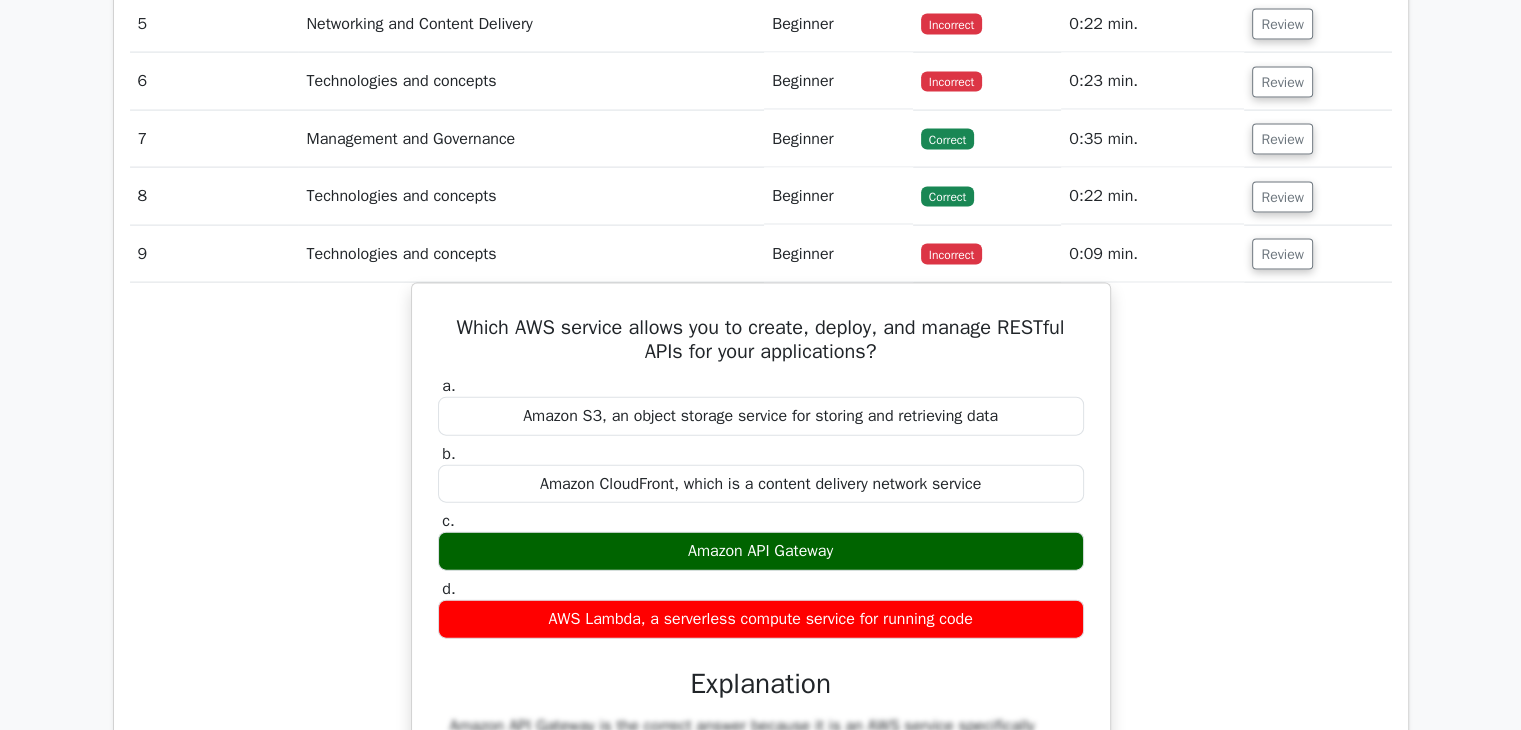 scroll, scrollTop: 4494, scrollLeft: 0, axis: vertical 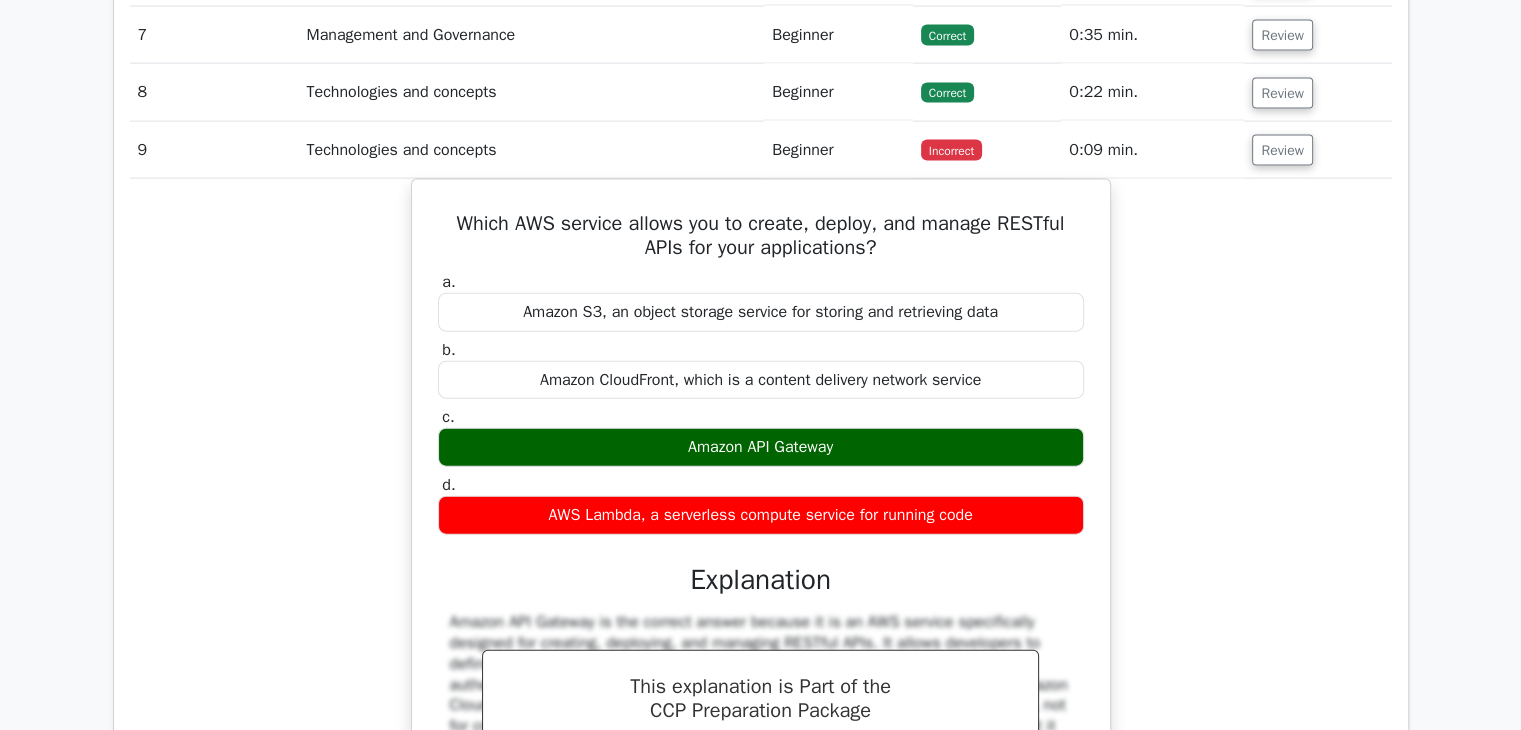 type 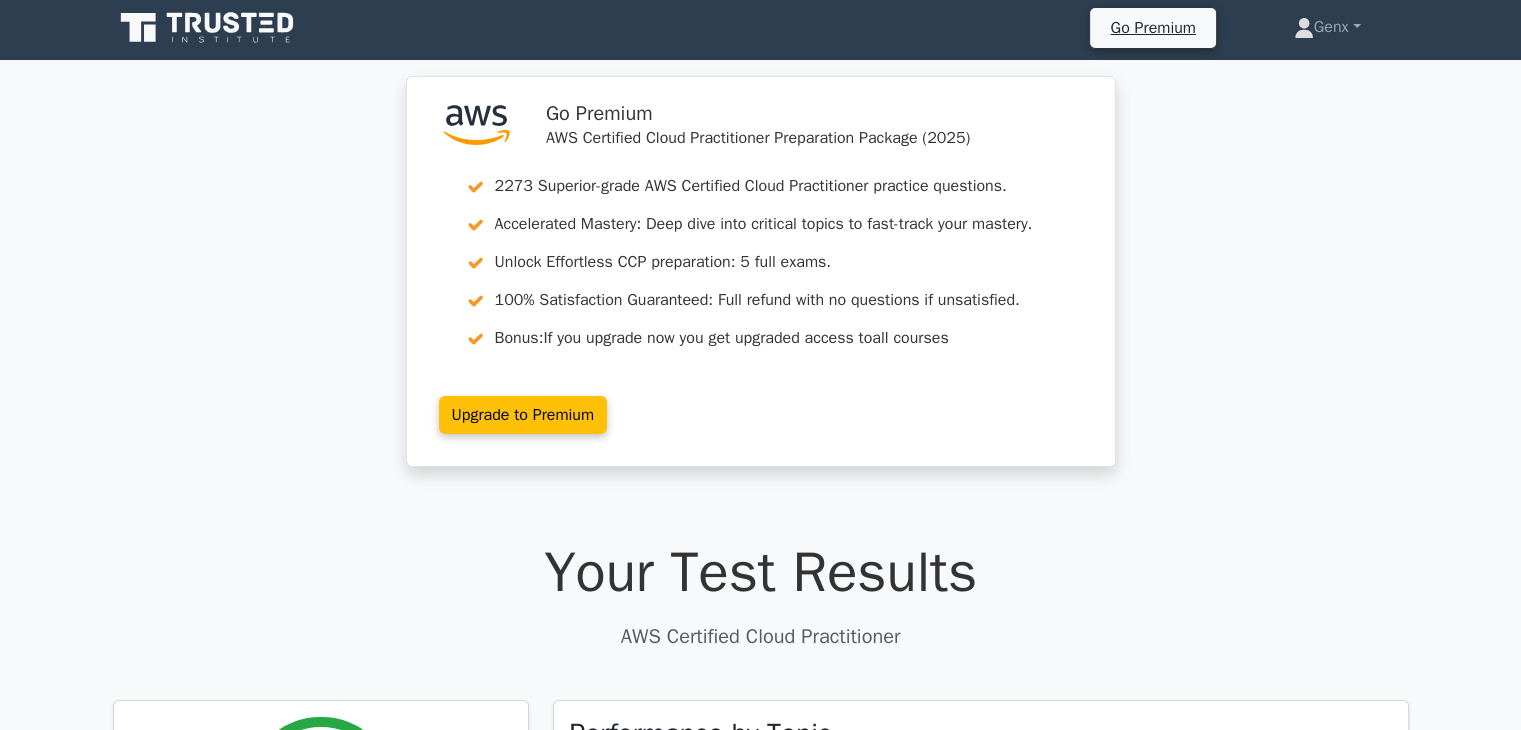 scroll, scrollTop: 0, scrollLeft: 0, axis: both 